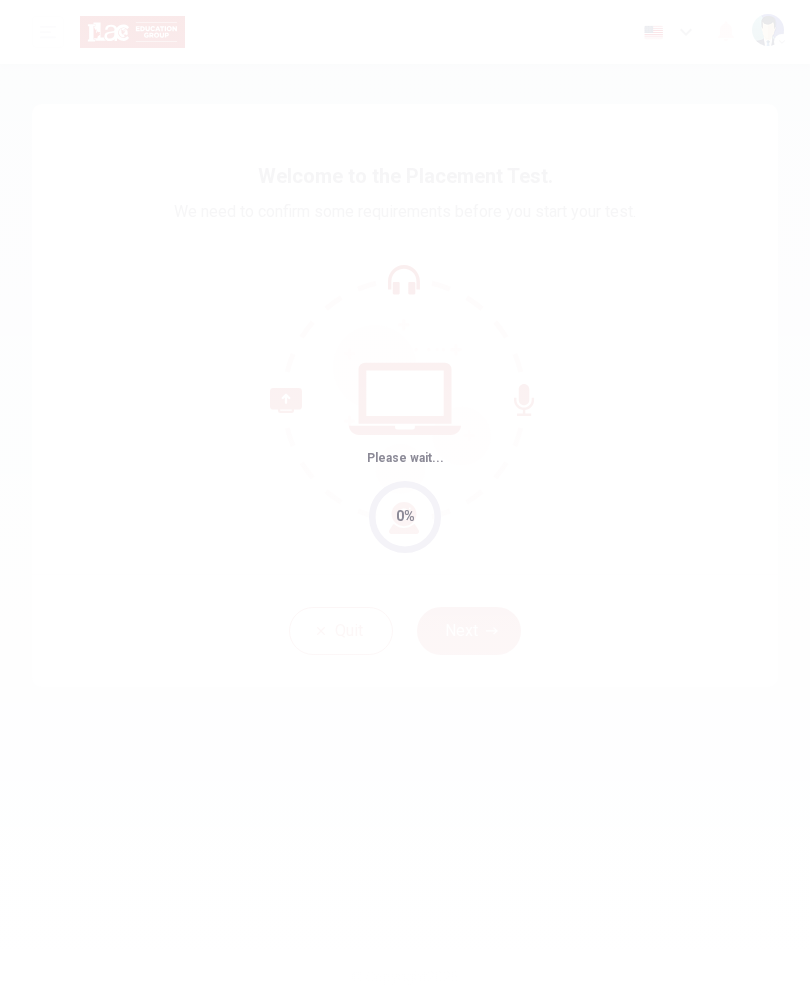 scroll, scrollTop: 0, scrollLeft: 0, axis: both 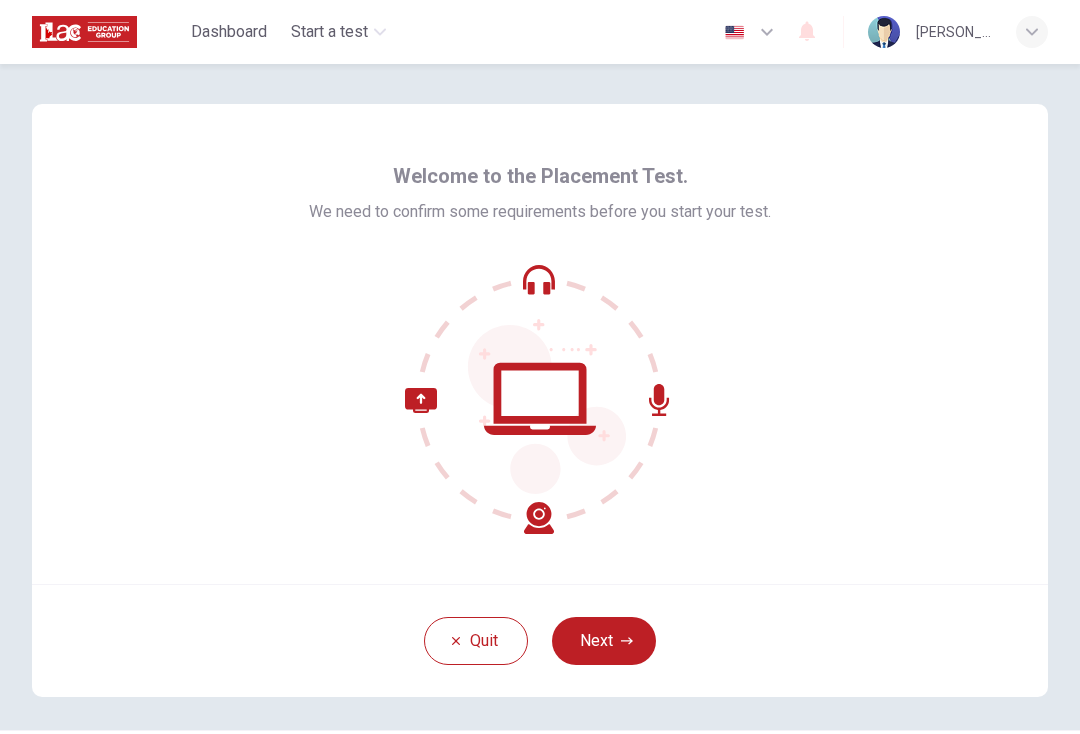 click on "Next" at bounding box center [604, 641] 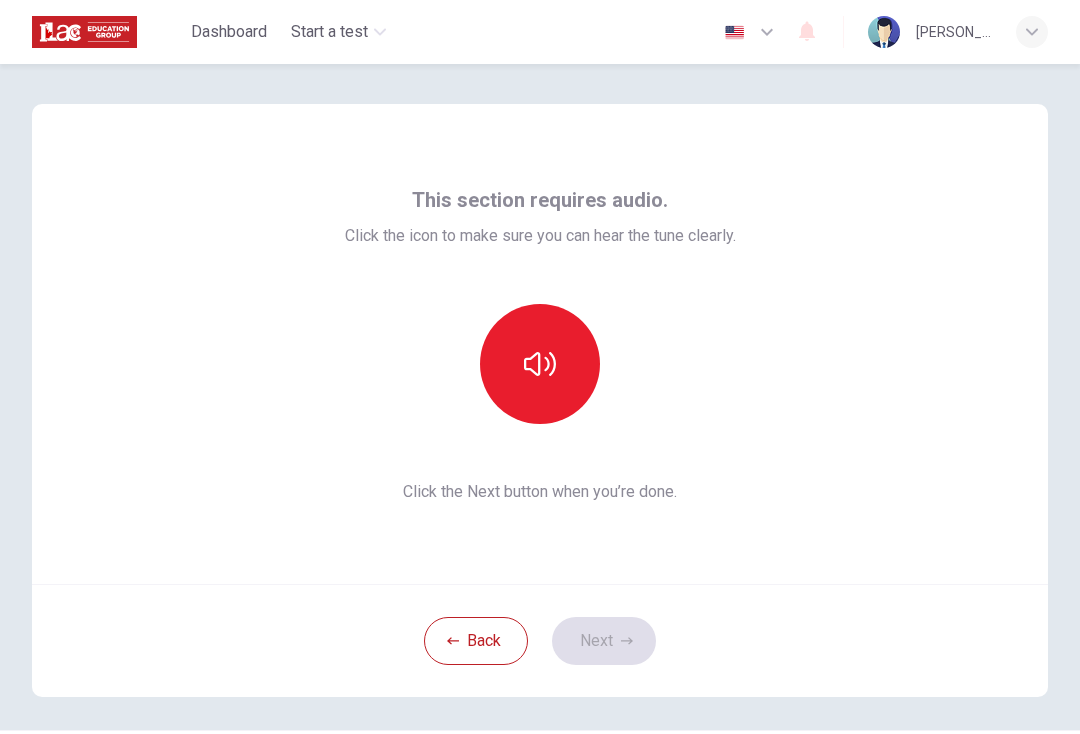click at bounding box center (540, 364) 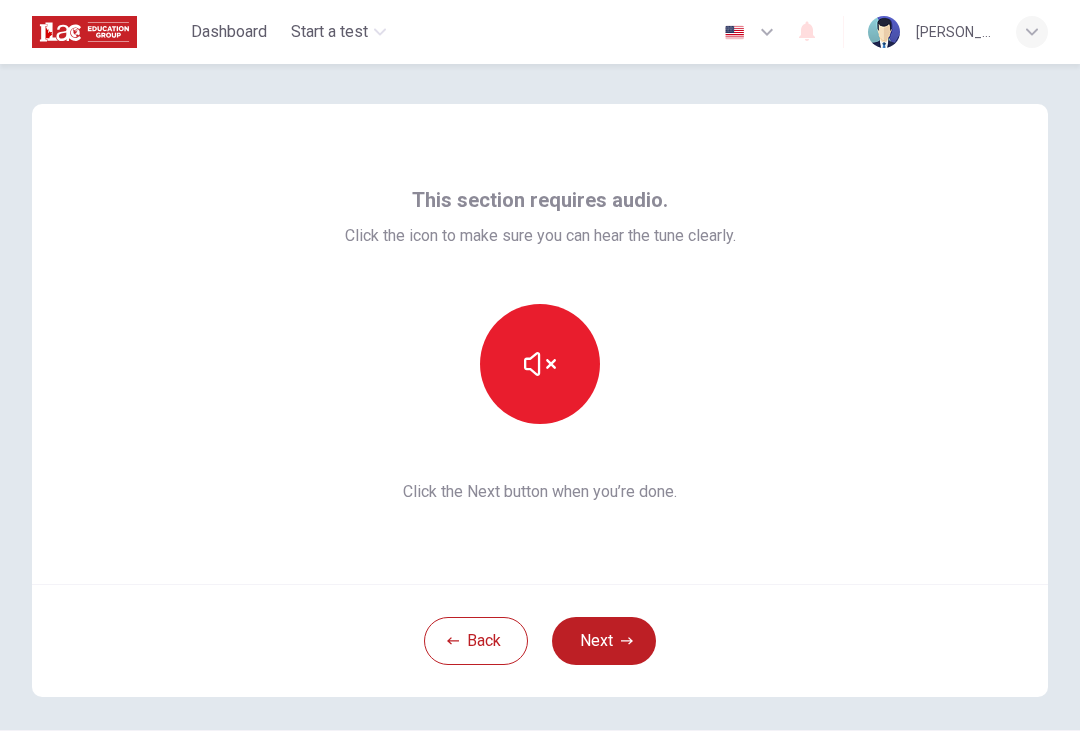 click 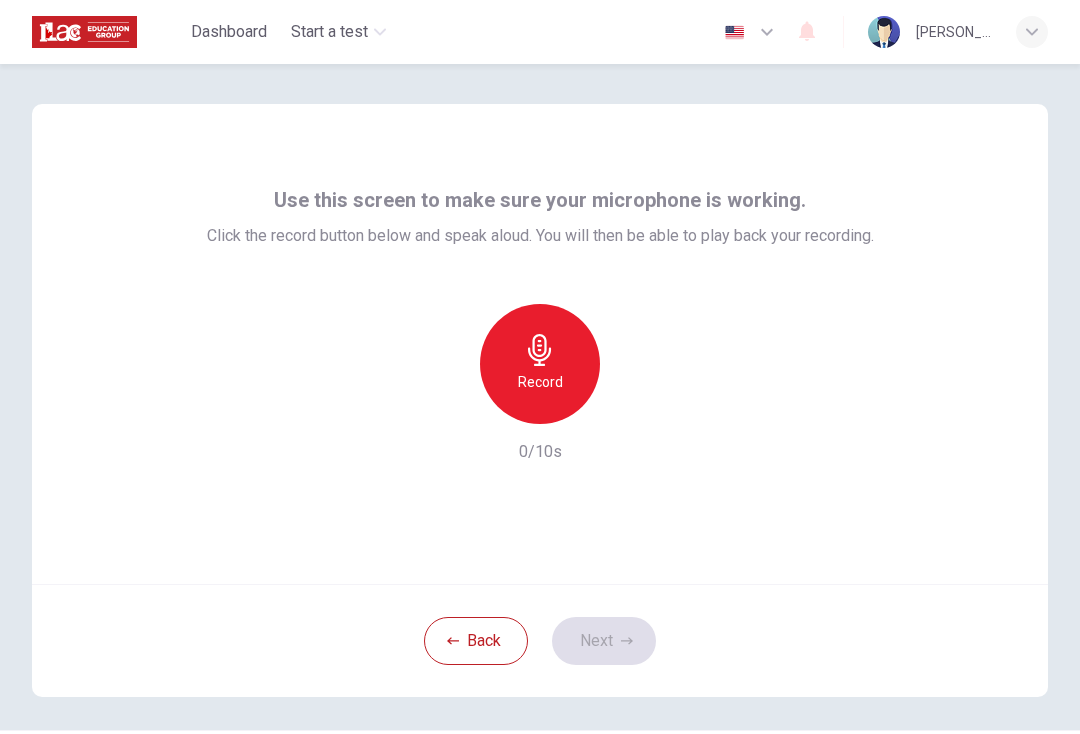 click on "Record" at bounding box center (540, 382) 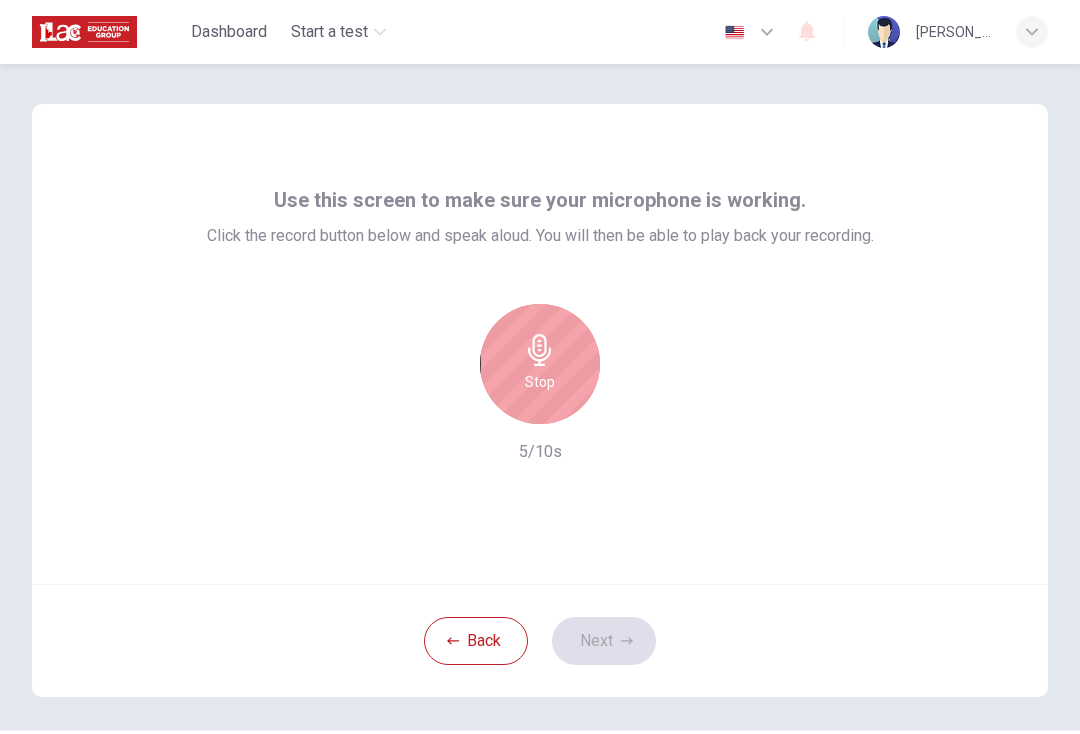 click on "Stop" at bounding box center [540, 382] 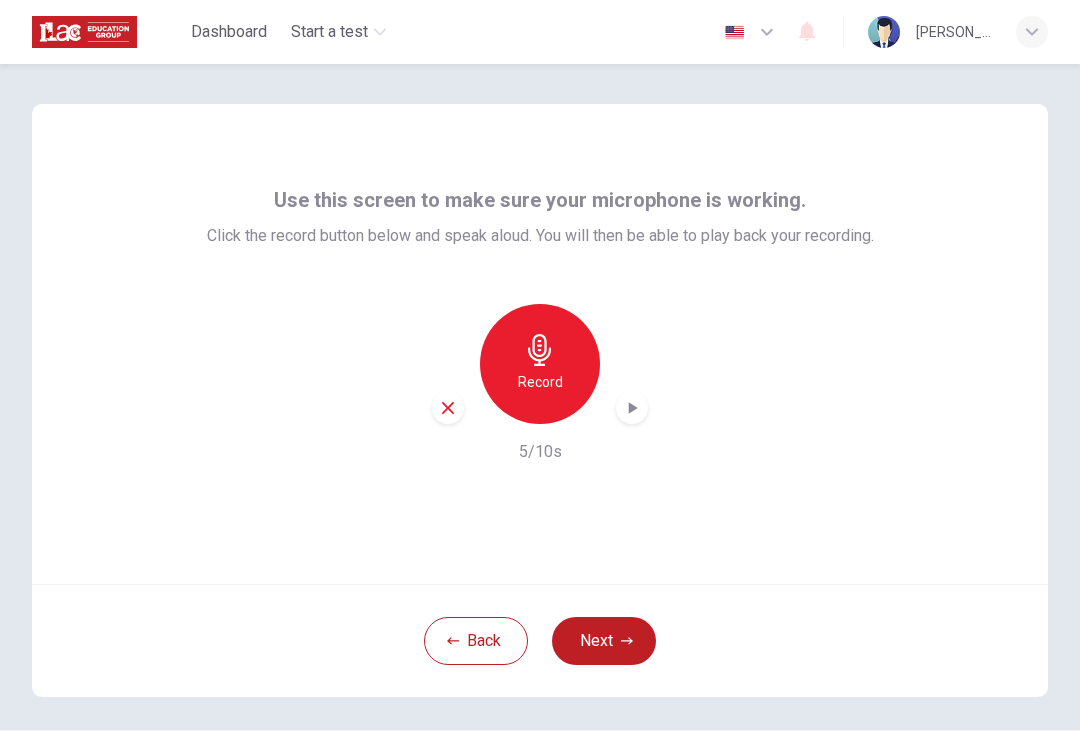 click on "Back" at bounding box center [476, 641] 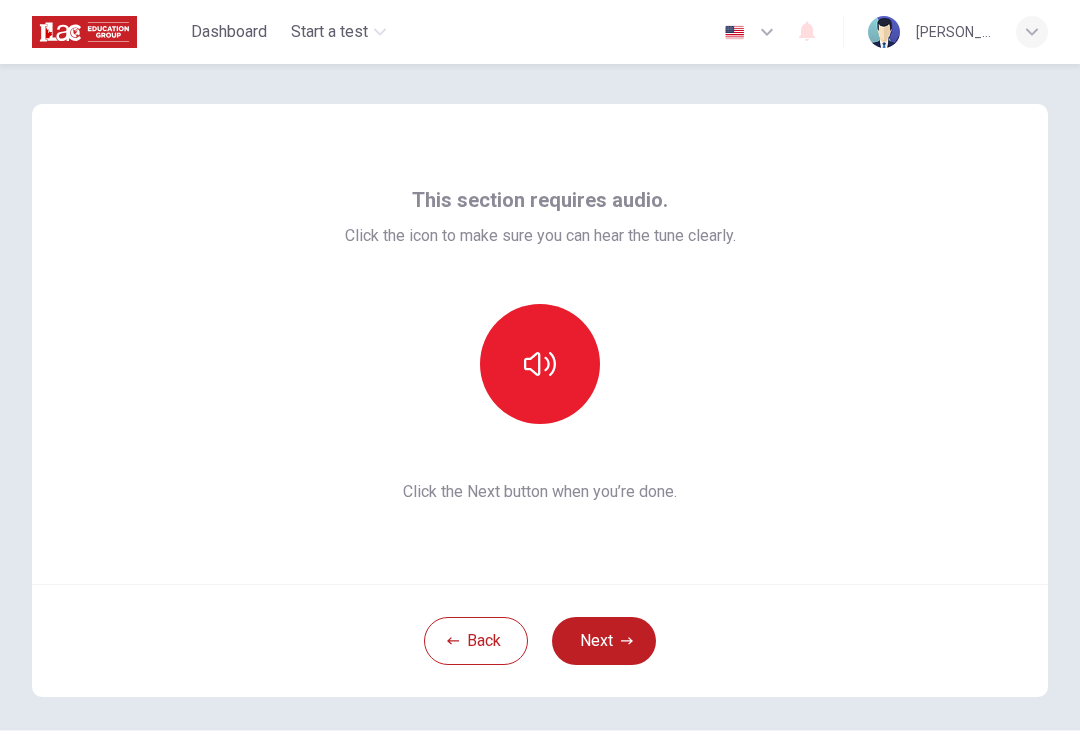 click at bounding box center [540, 364] 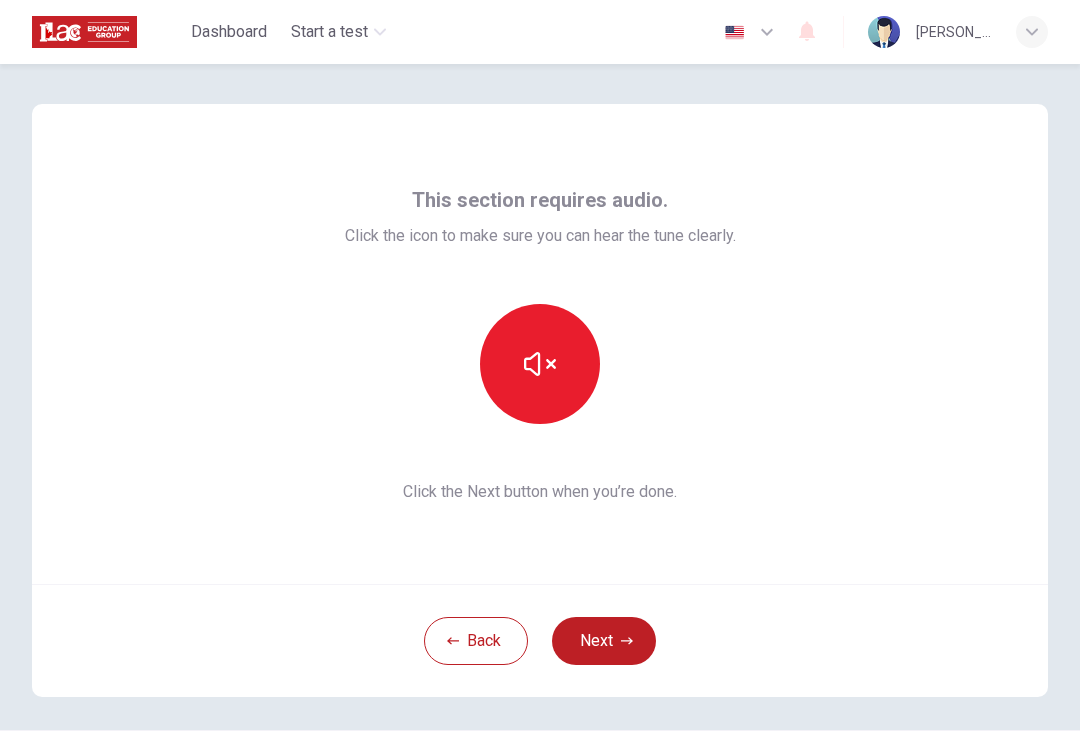 click on "Next" at bounding box center [604, 641] 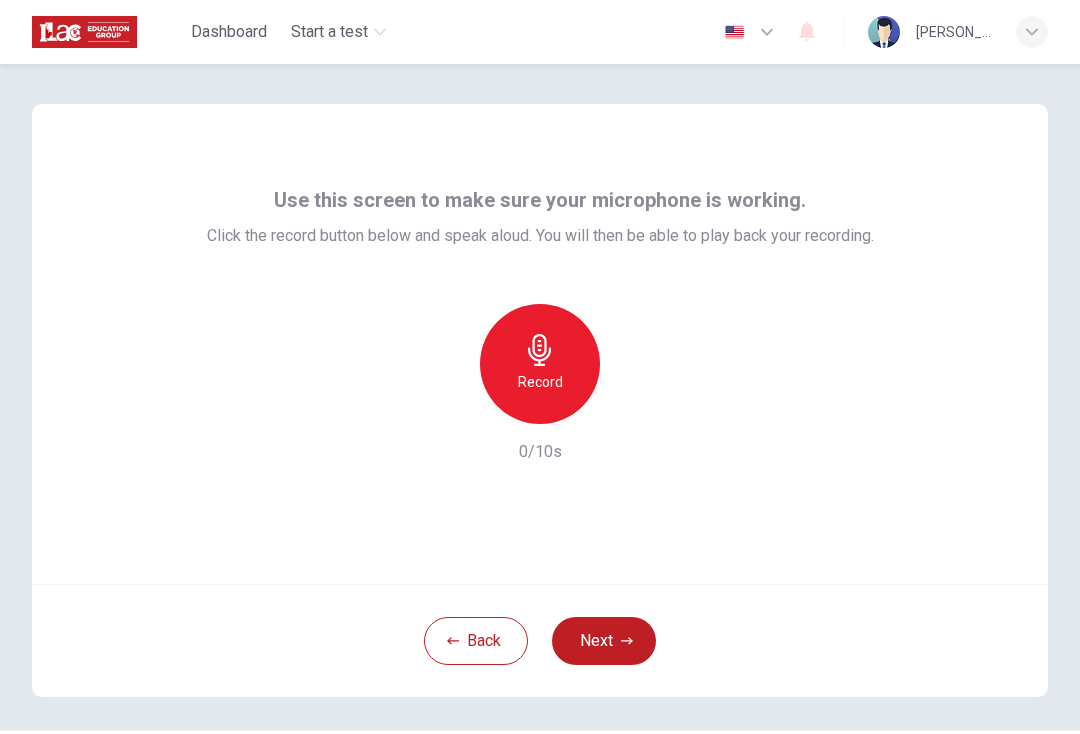 click 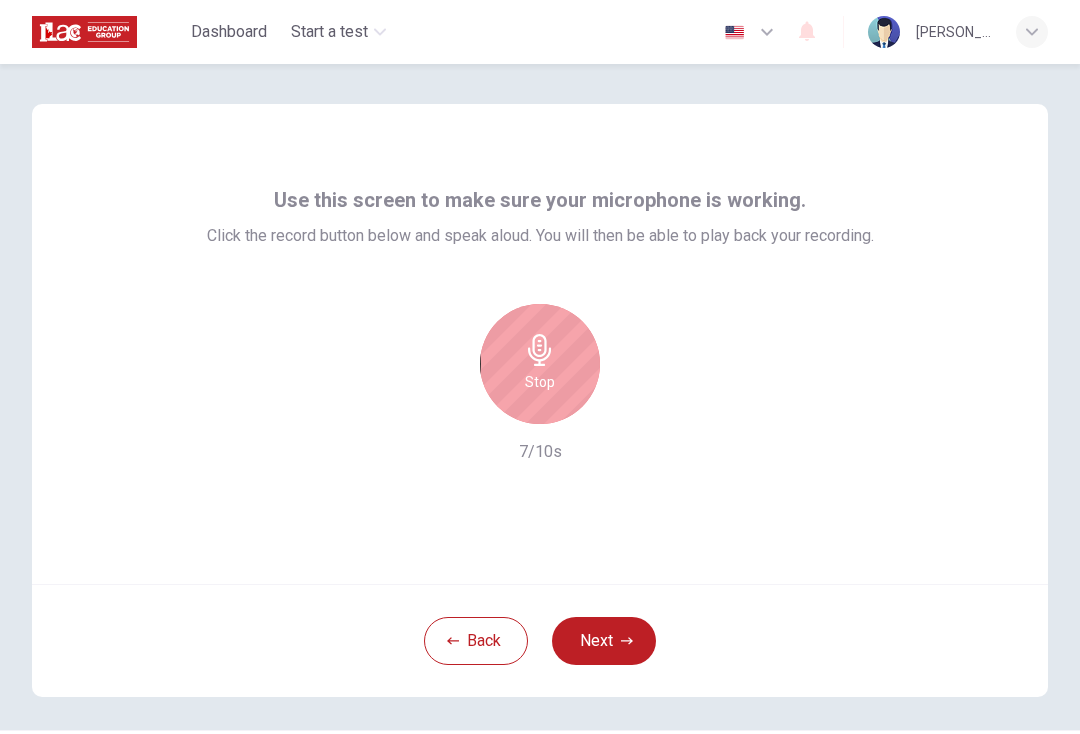 click 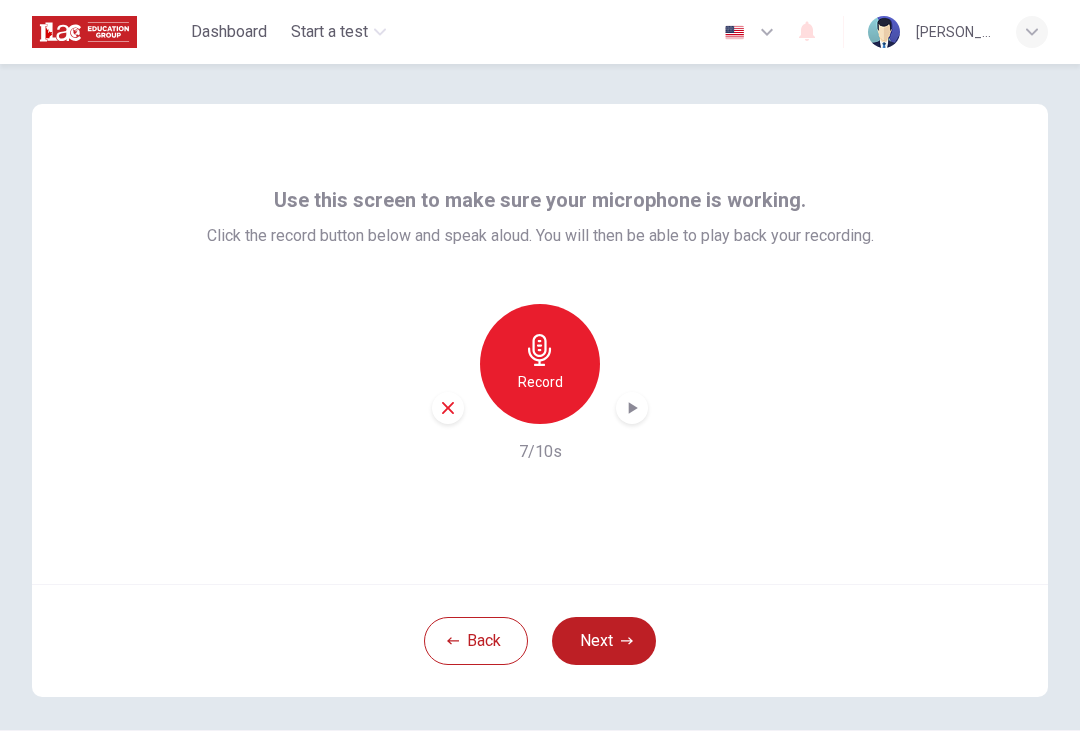 click 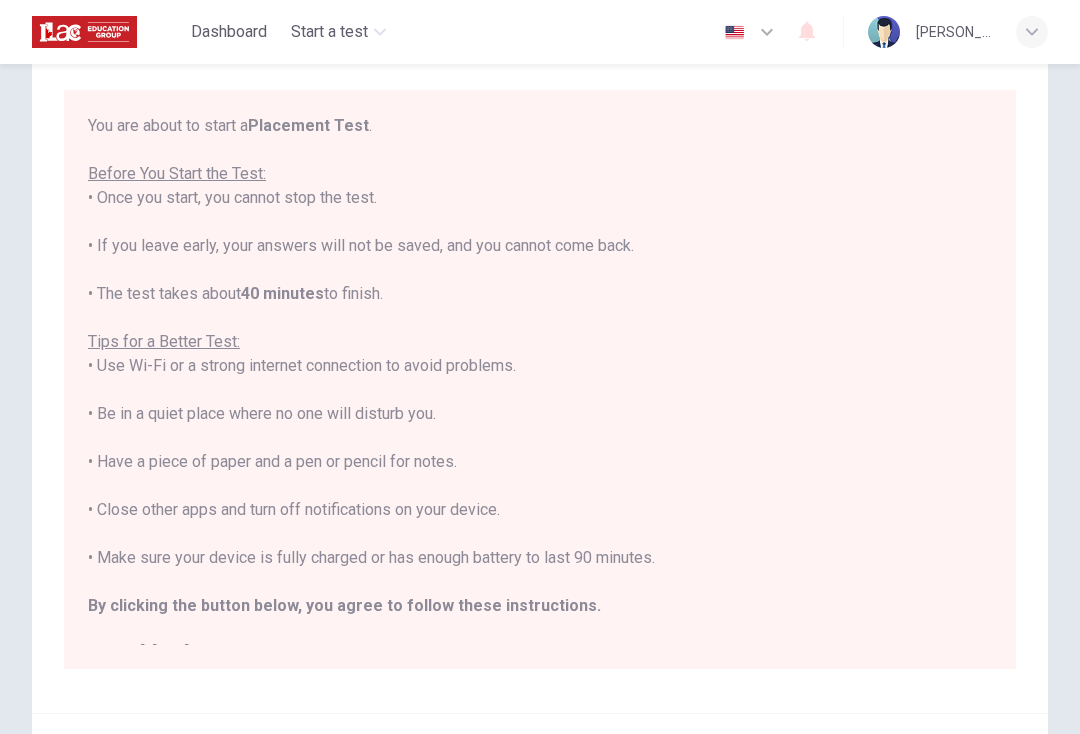 scroll, scrollTop: 127, scrollLeft: 0, axis: vertical 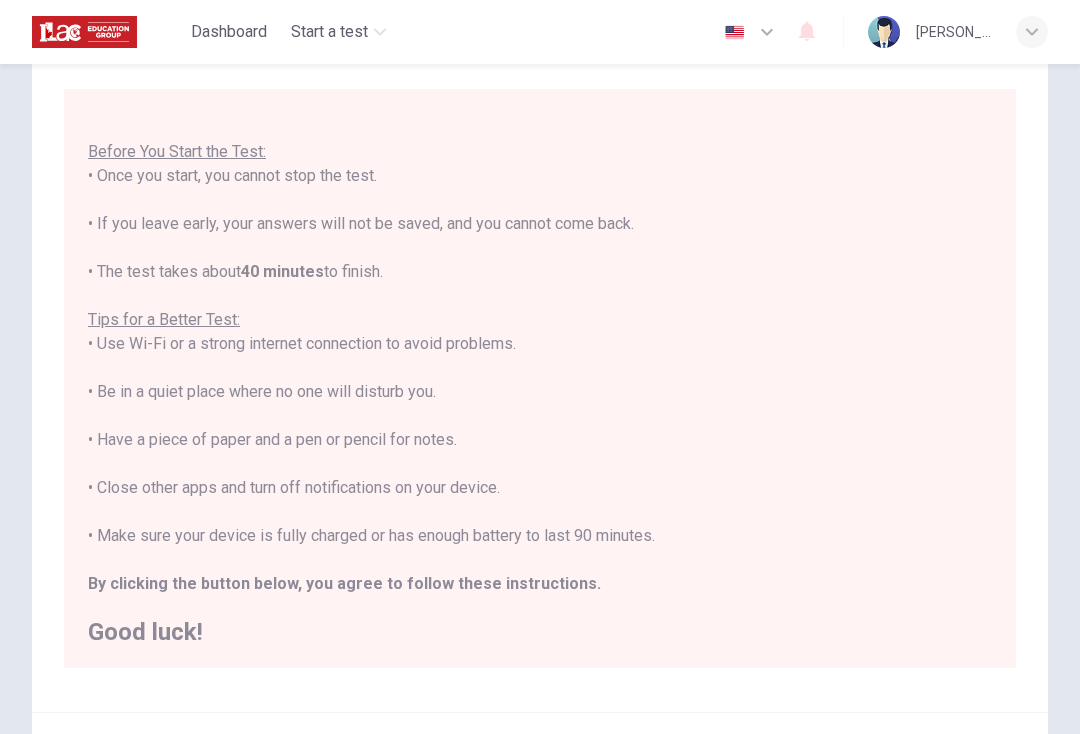 click on "Good luck!" at bounding box center [540, 632] 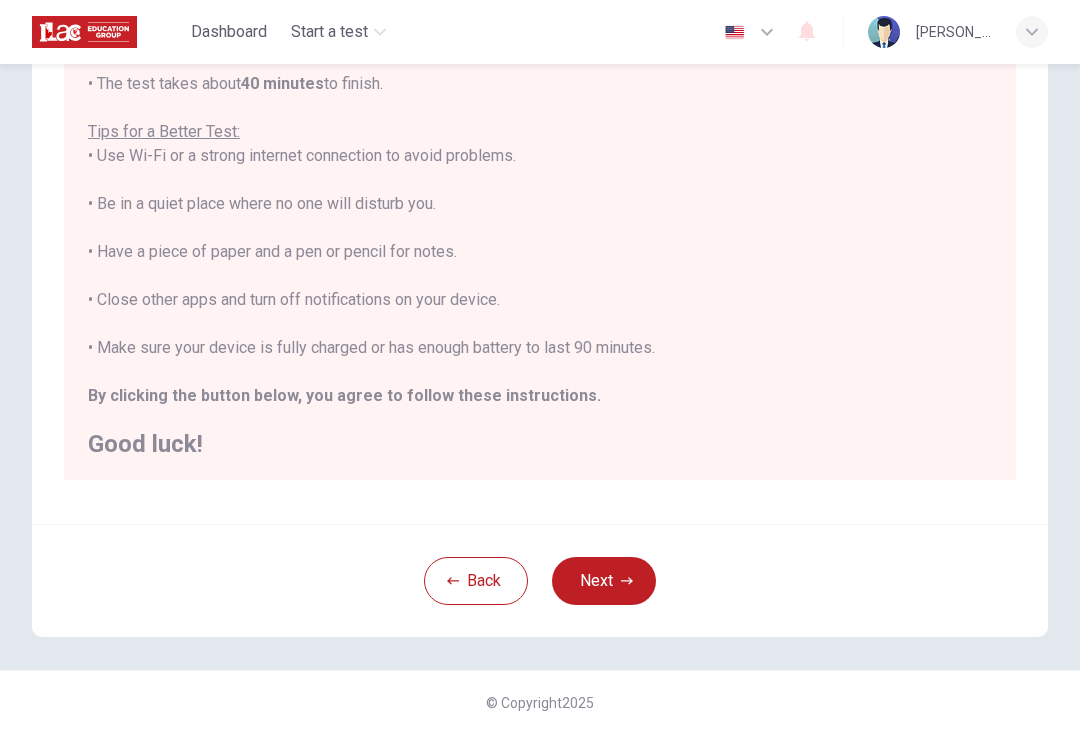 click on "Next" at bounding box center (604, 581) 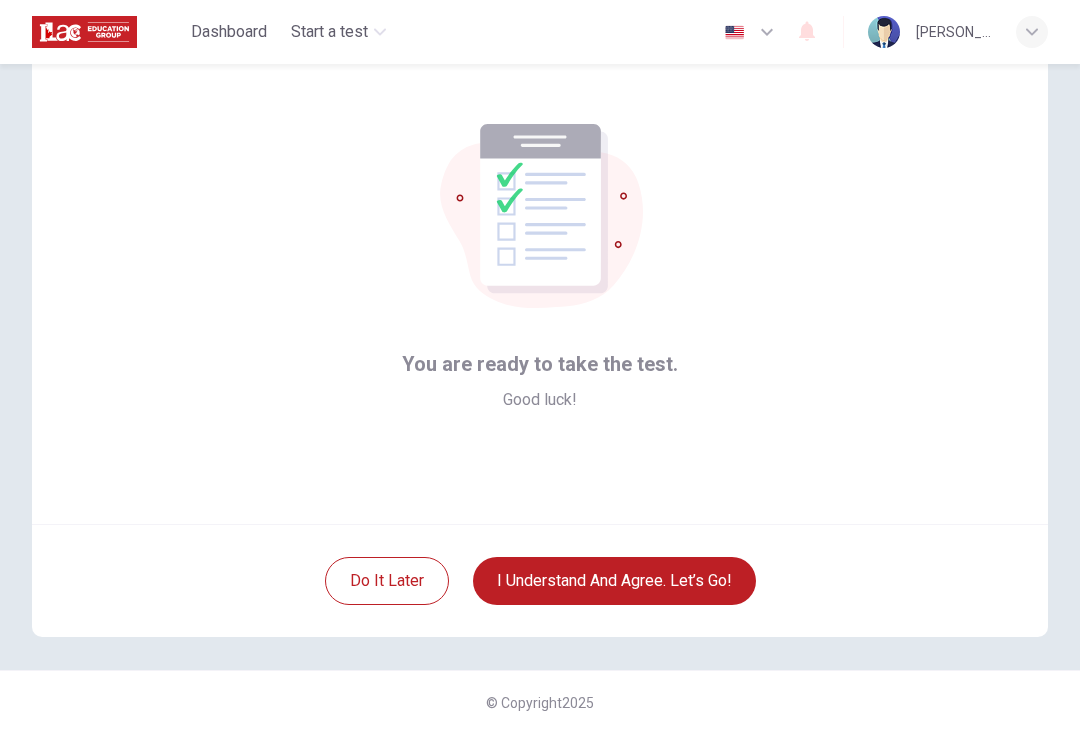 scroll, scrollTop: 60, scrollLeft: 0, axis: vertical 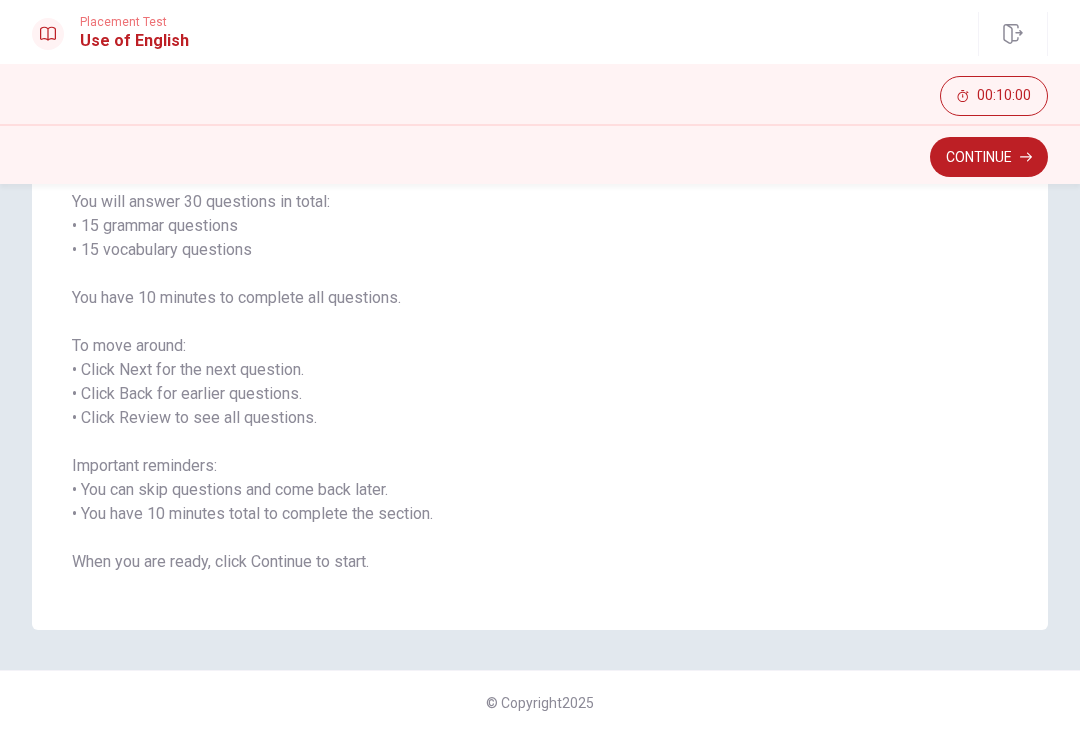 click on "Continue" at bounding box center (989, 157) 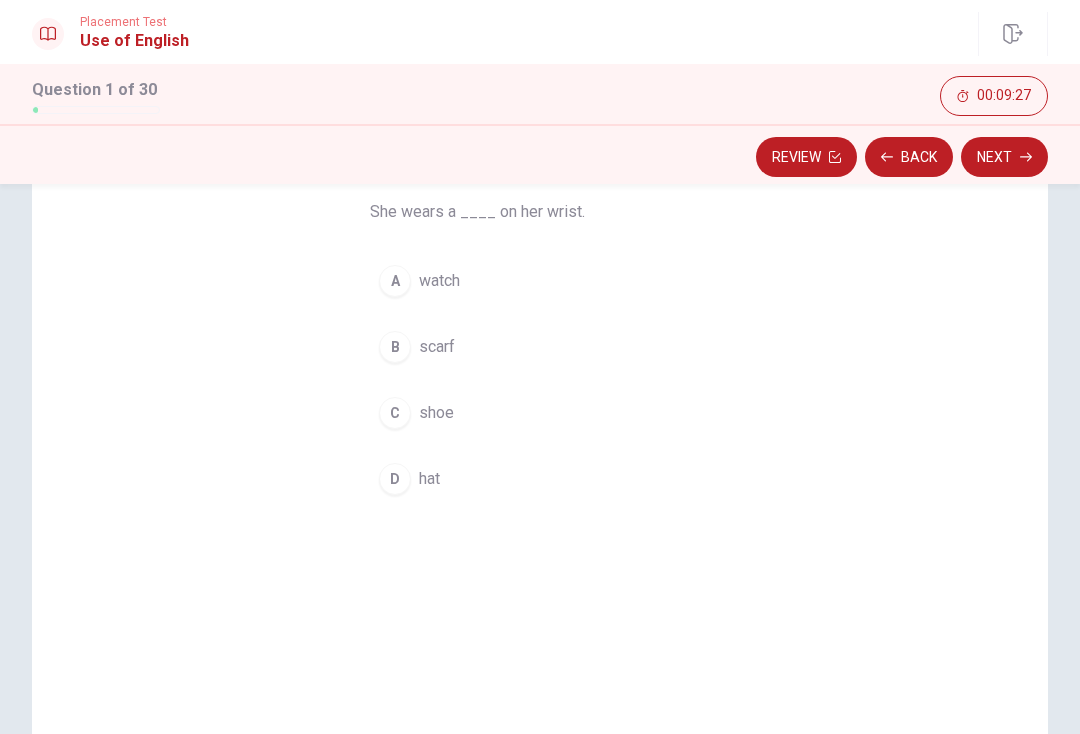 click on "A watch" at bounding box center (540, 281) 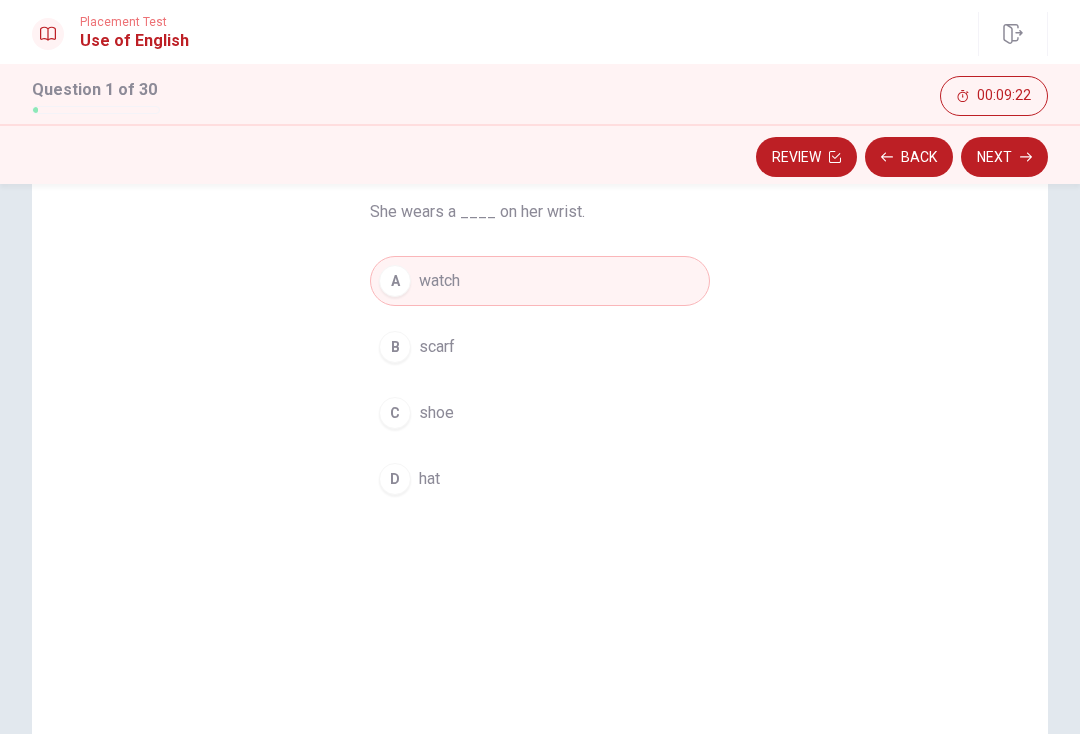 click on "Next" at bounding box center [1004, 157] 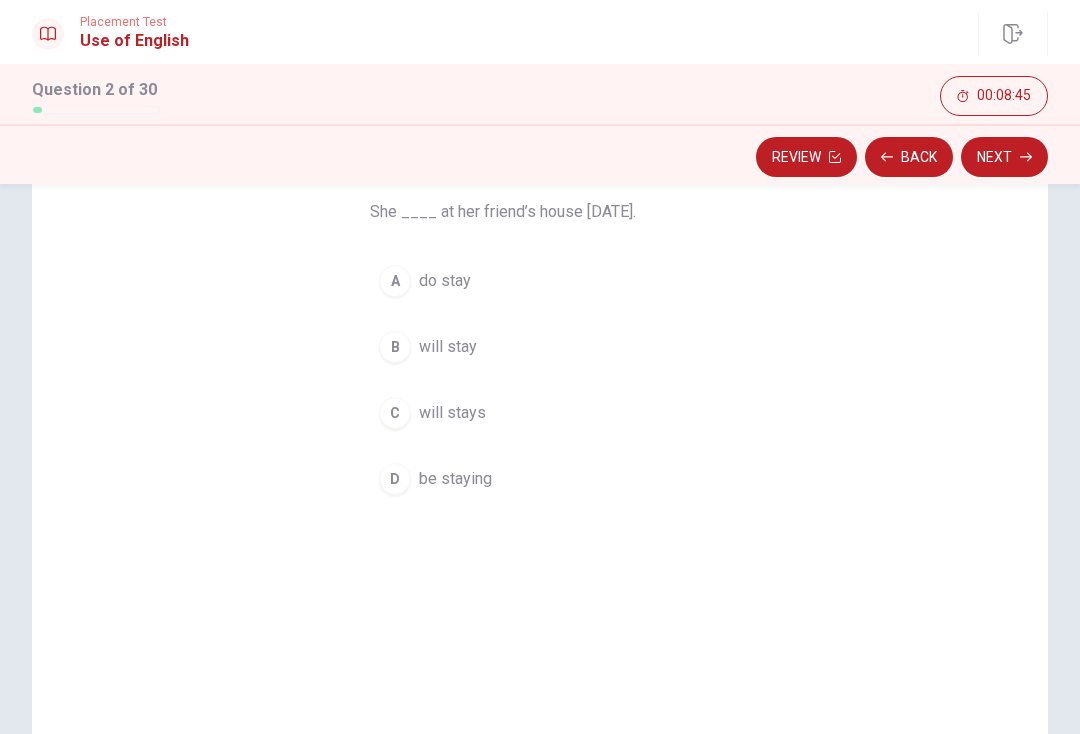 click on "B will stay" at bounding box center [540, 347] 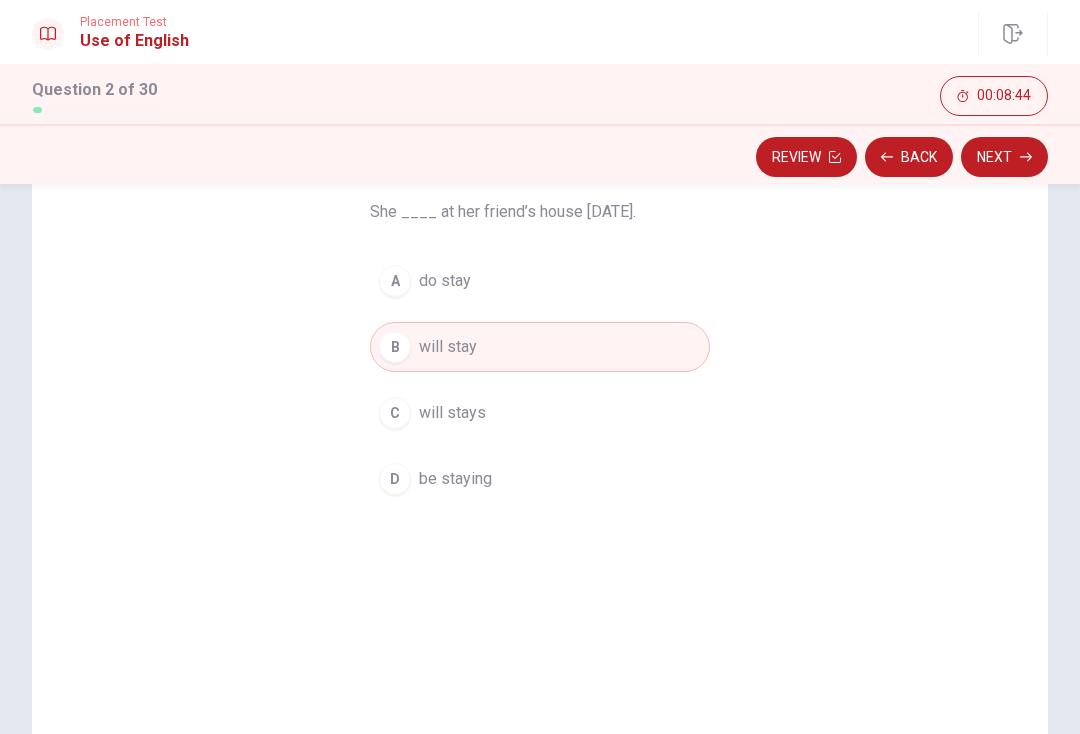 click on "Next" at bounding box center [1004, 157] 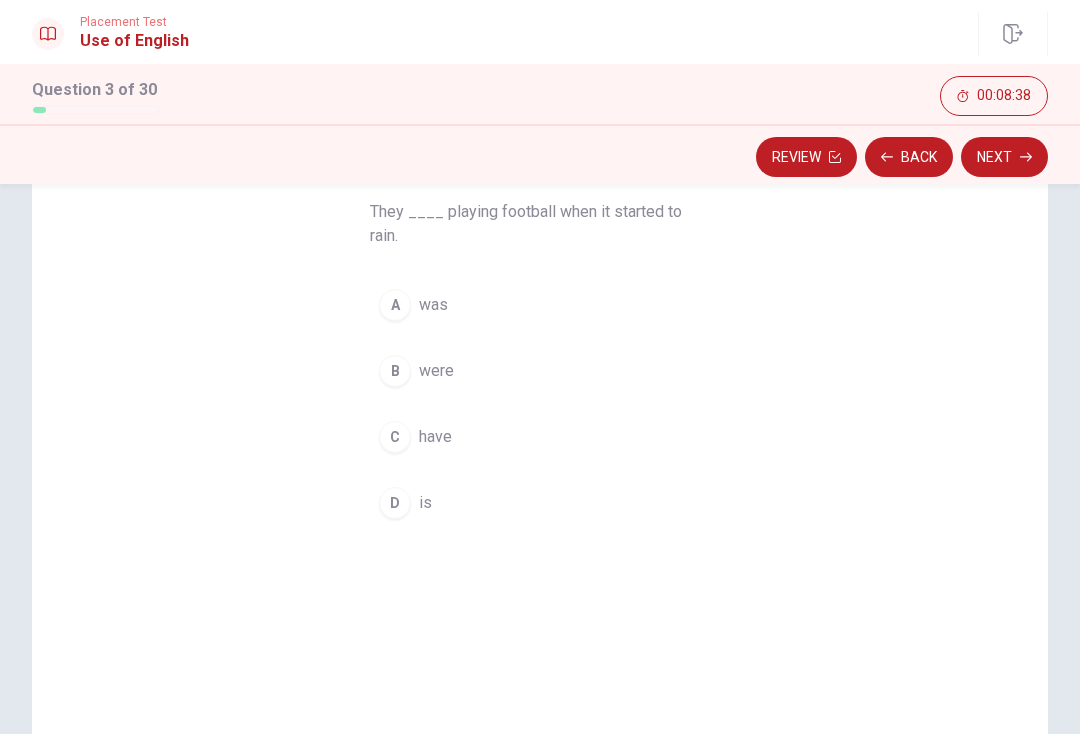 click on "B" at bounding box center [395, 371] 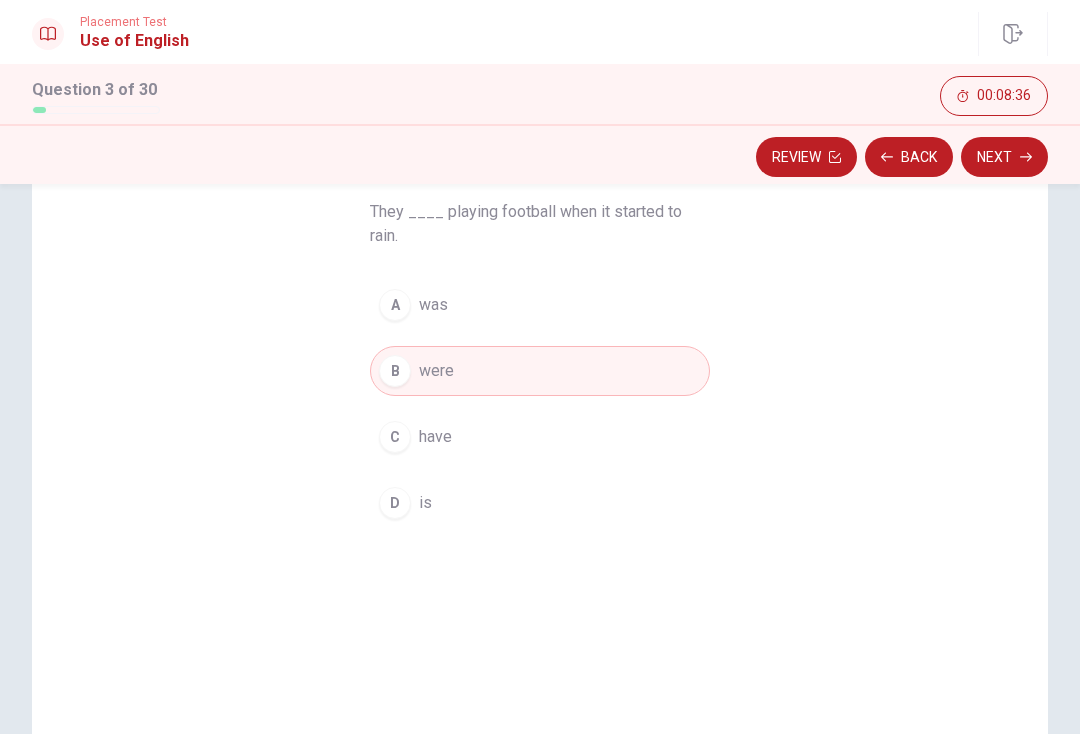 click on "Next" at bounding box center [1004, 157] 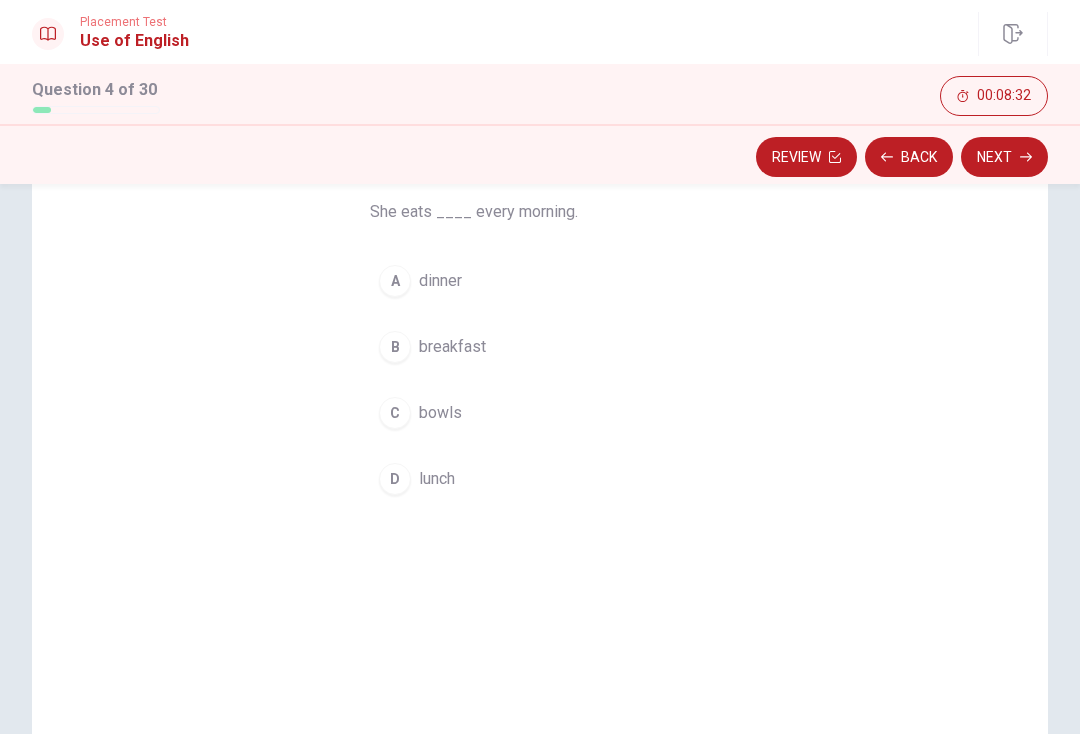 click on "B" at bounding box center [395, 347] 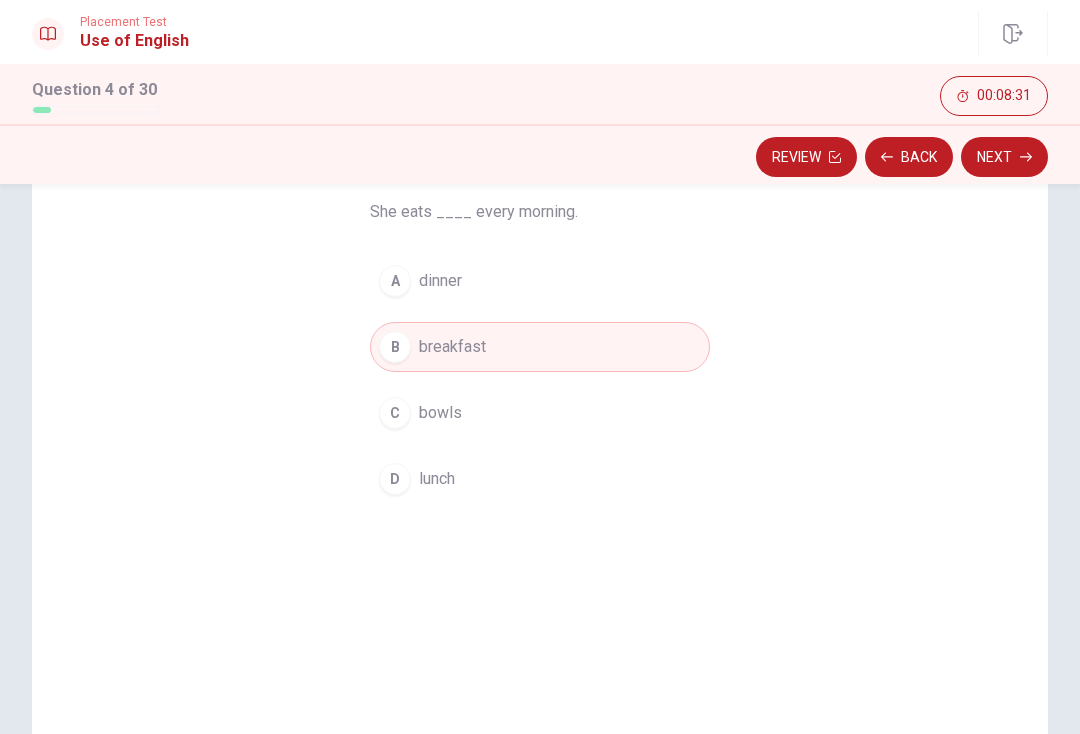 click on "Next" at bounding box center [1004, 157] 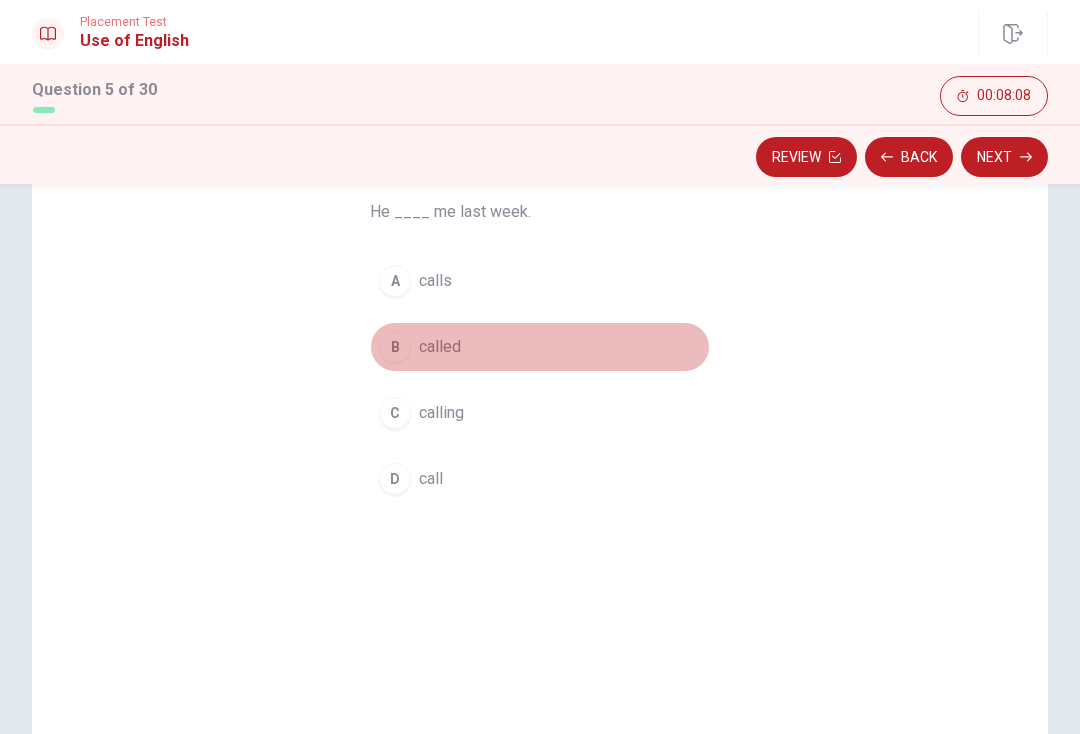 click on "B" at bounding box center [395, 347] 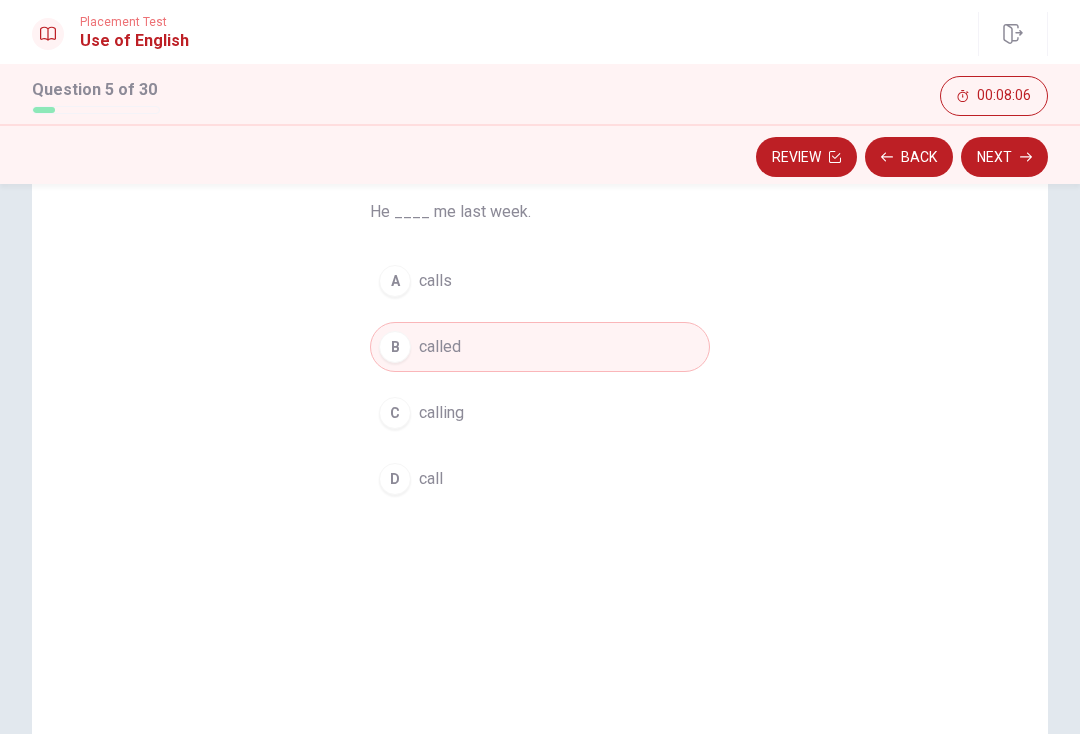 click on "Next" at bounding box center [1004, 157] 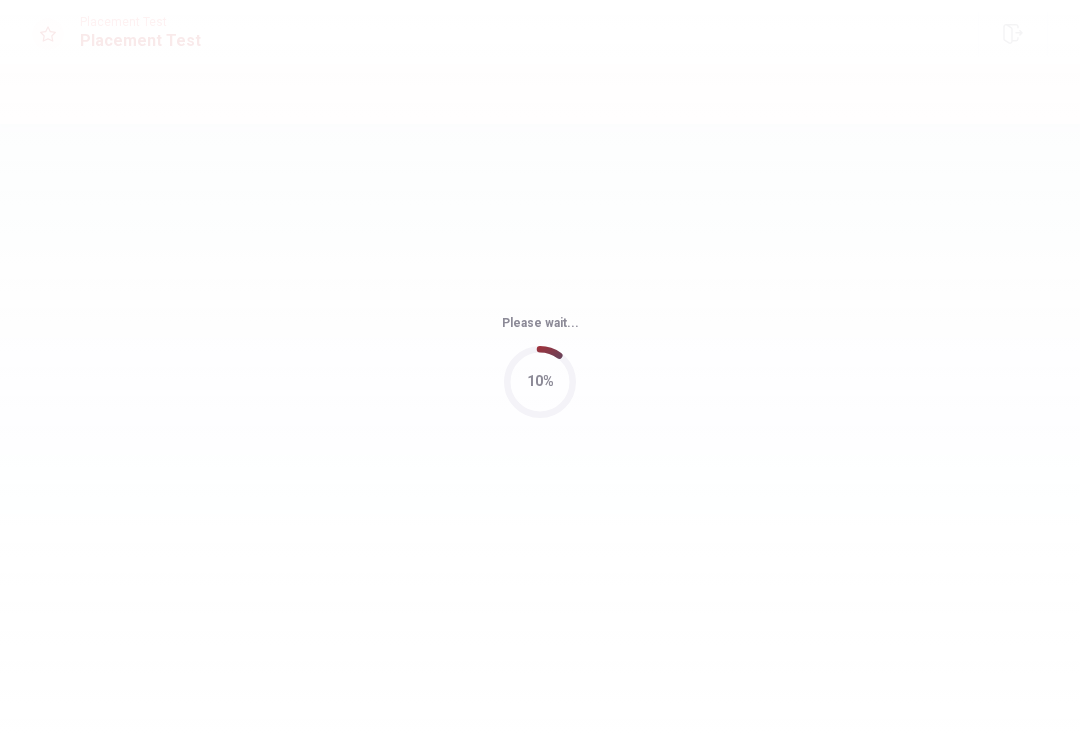 scroll, scrollTop: 0, scrollLeft: 0, axis: both 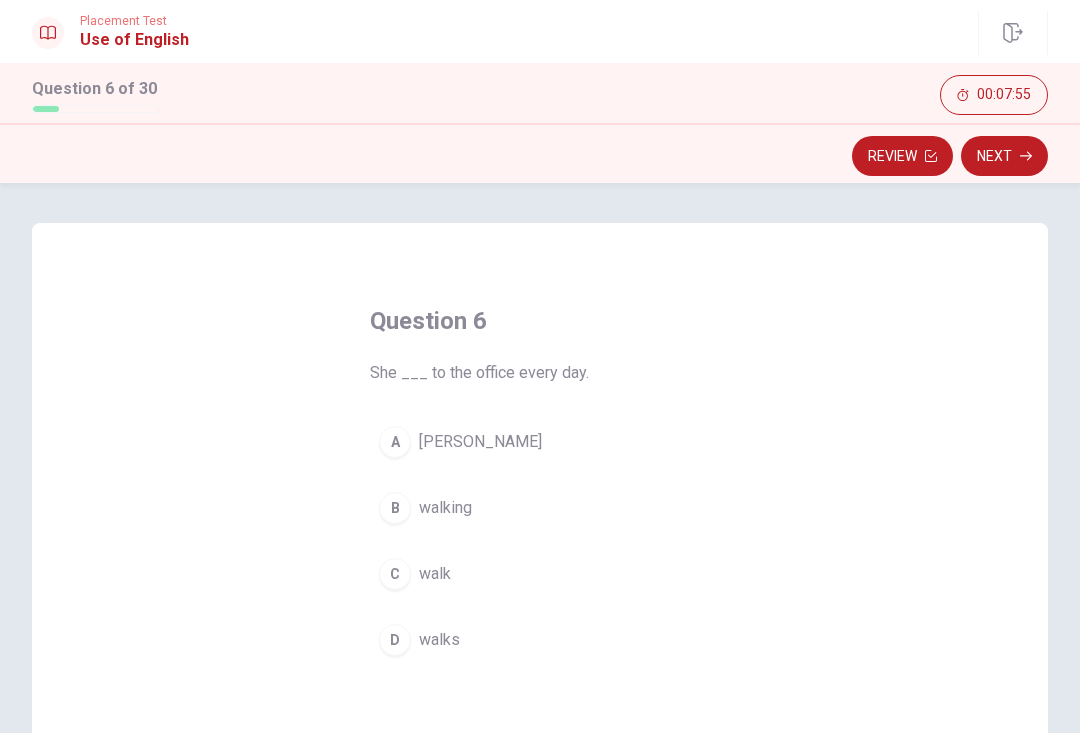 click on "D" at bounding box center [395, 641] 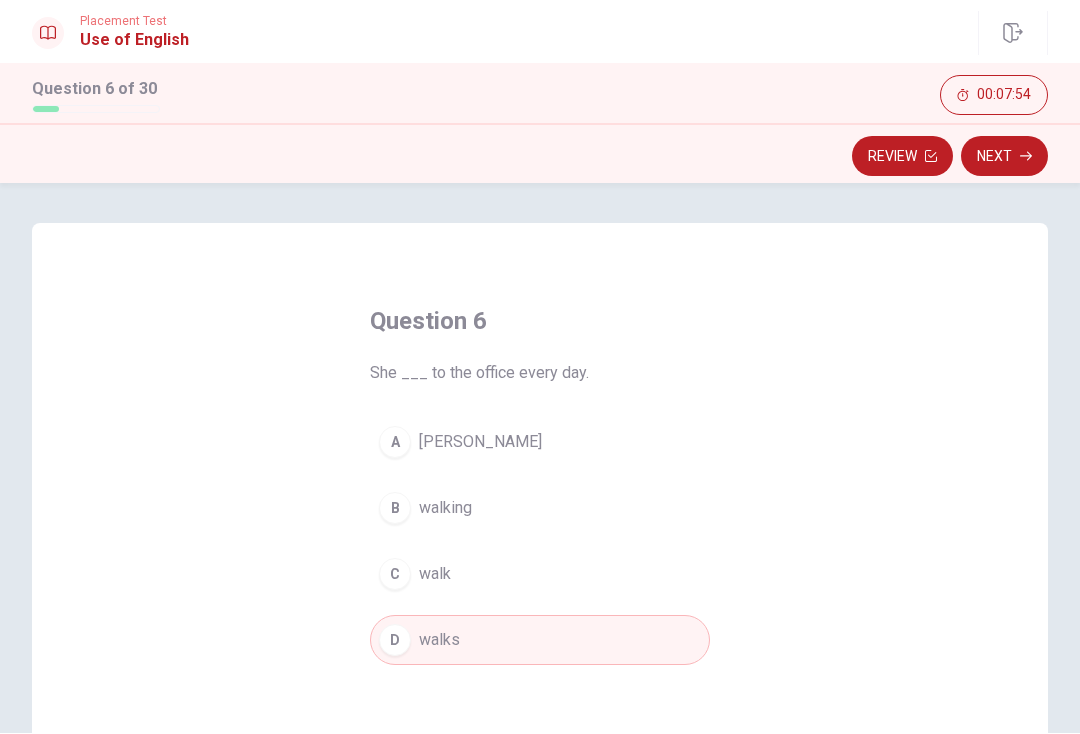 click on "Next" at bounding box center (1004, 157) 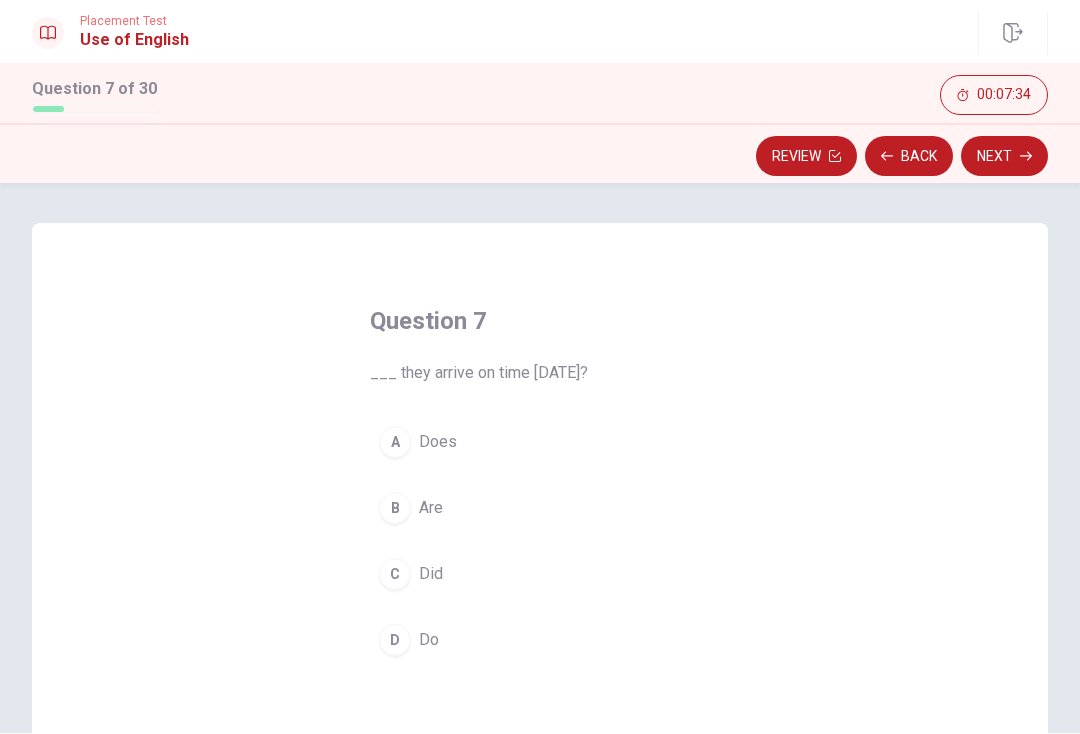 click on "C" at bounding box center (395, 575) 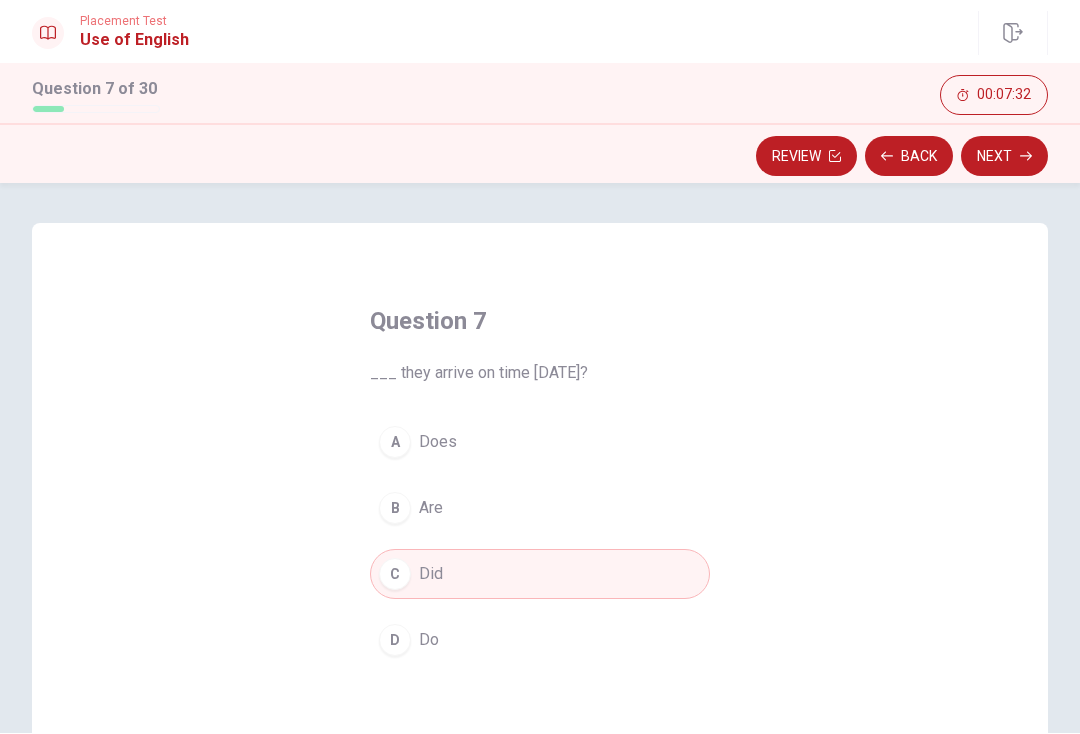 click on "Next" at bounding box center (1004, 157) 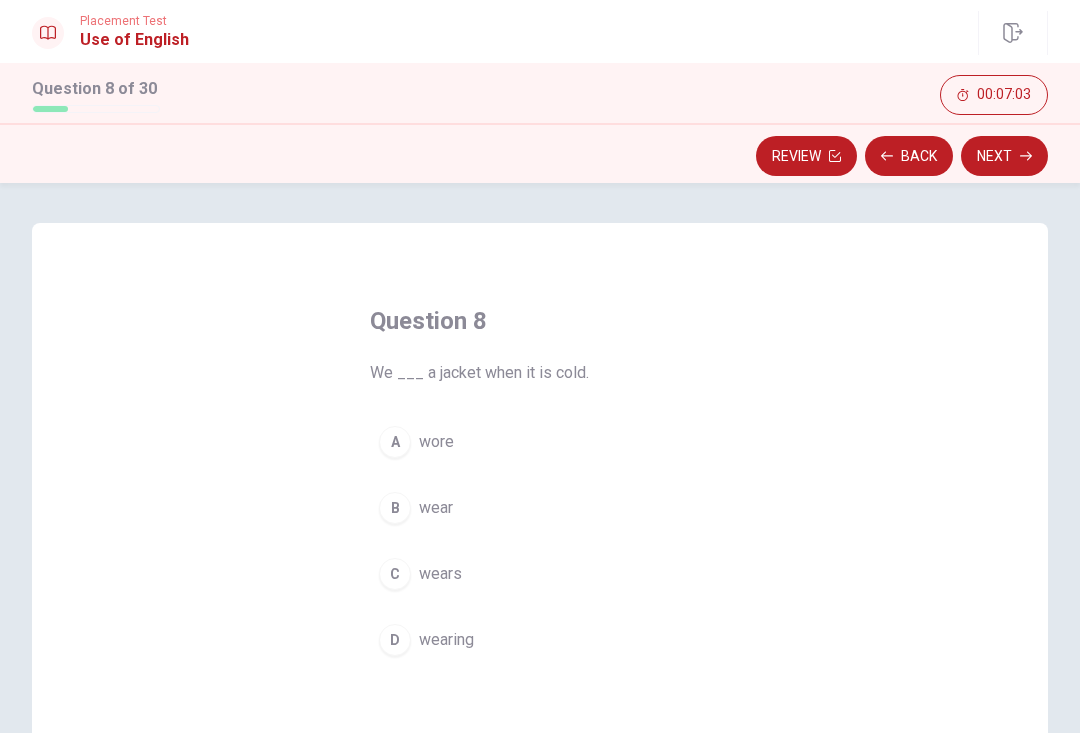 click on "B" at bounding box center (395, 509) 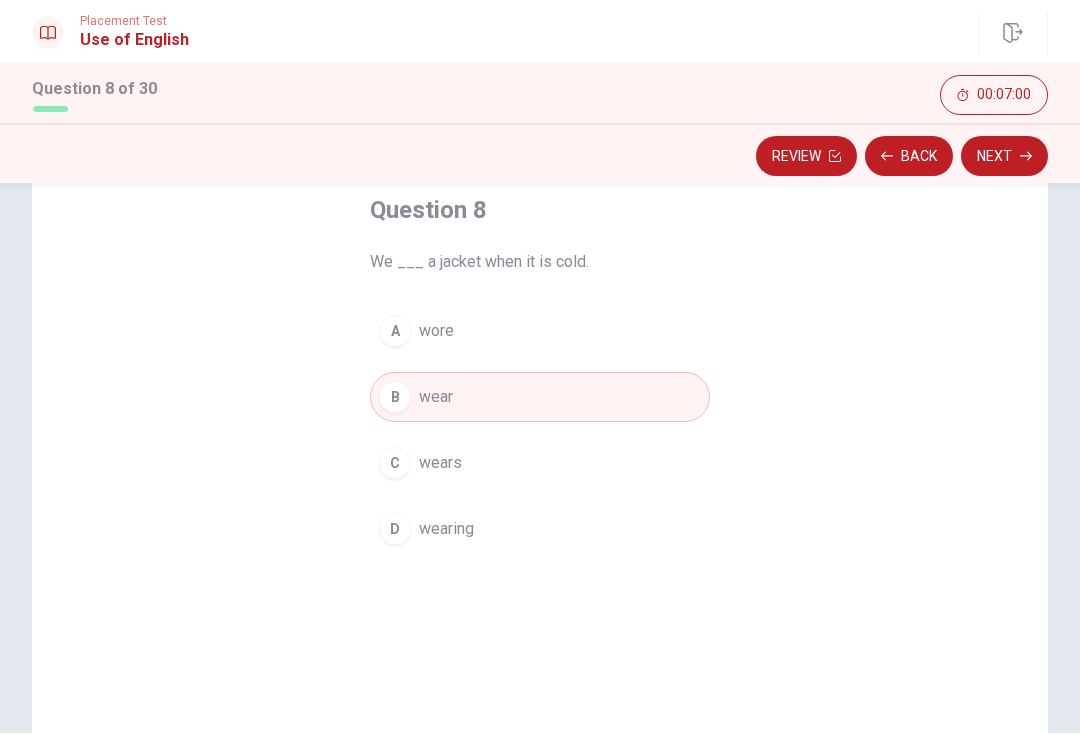 scroll, scrollTop: 110, scrollLeft: 0, axis: vertical 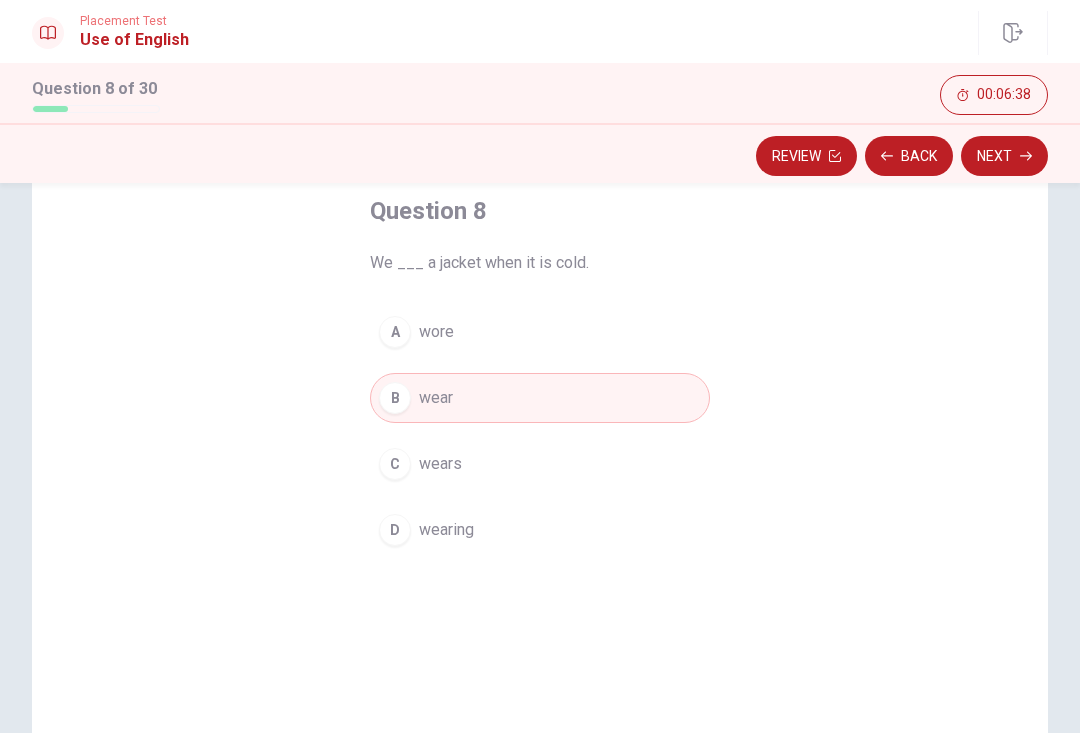 click 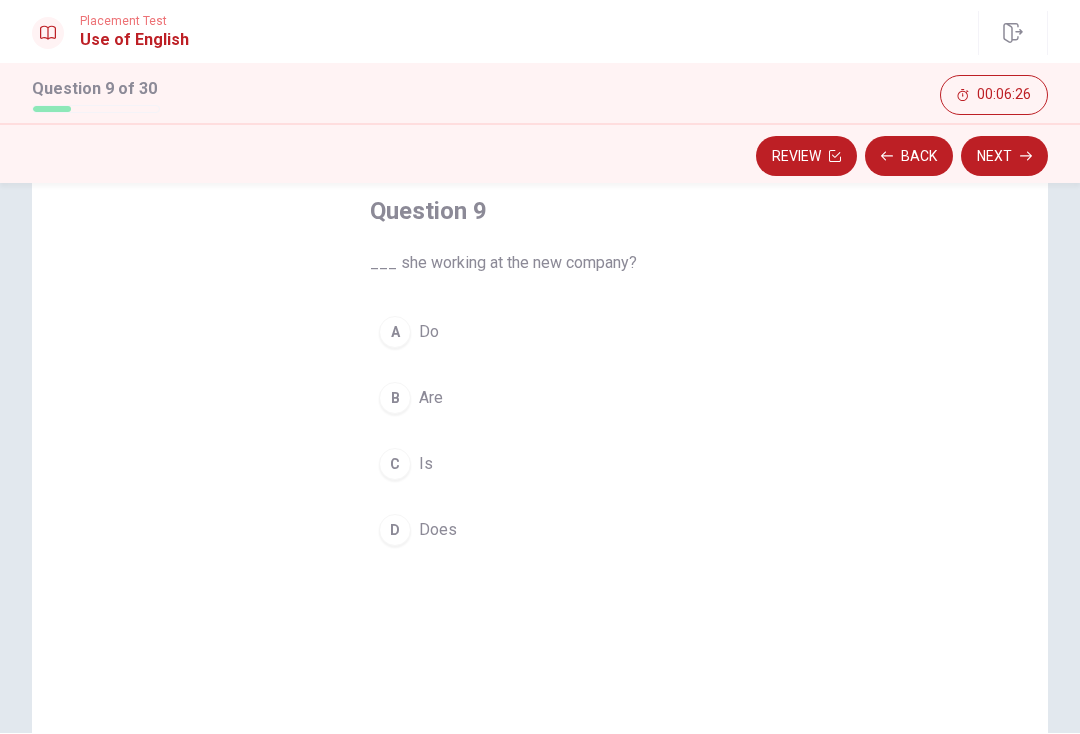 click on "D Does" at bounding box center [540, 531] 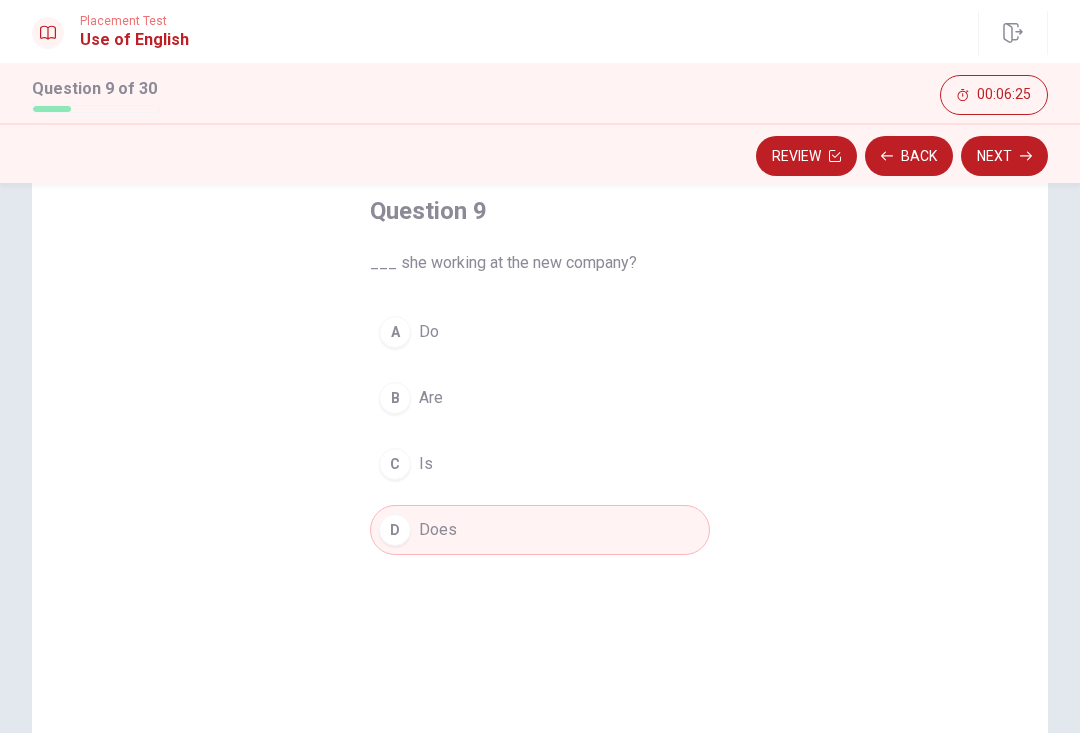 click 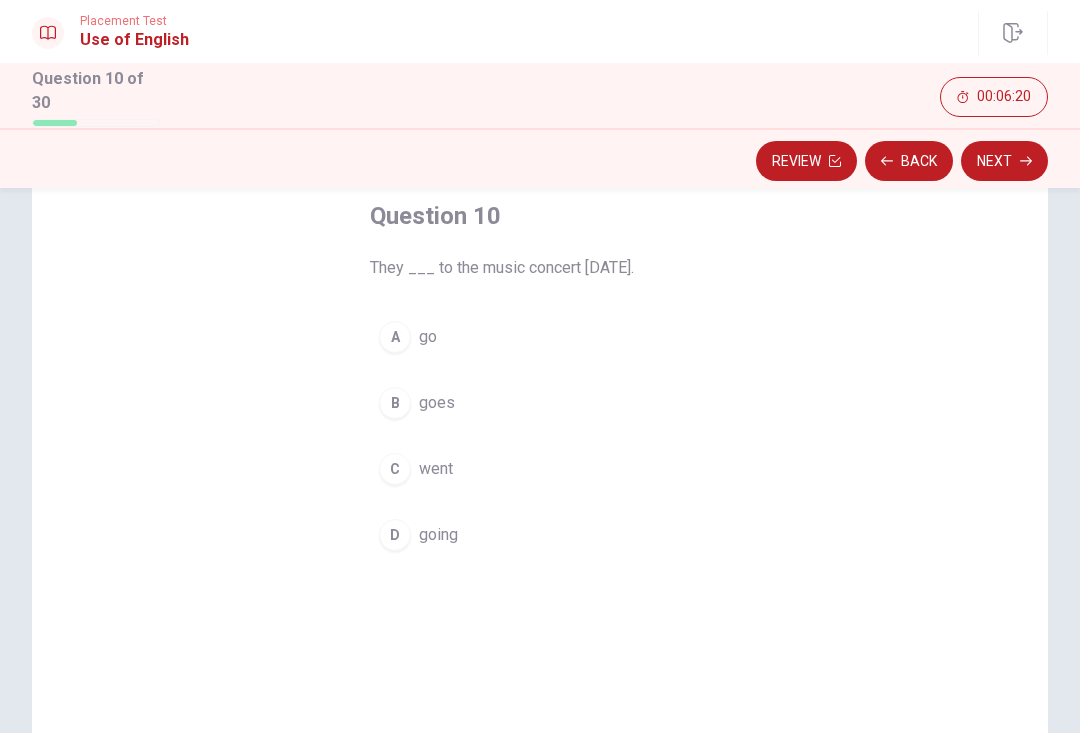 click on "C" at bounding box center (395, 470) 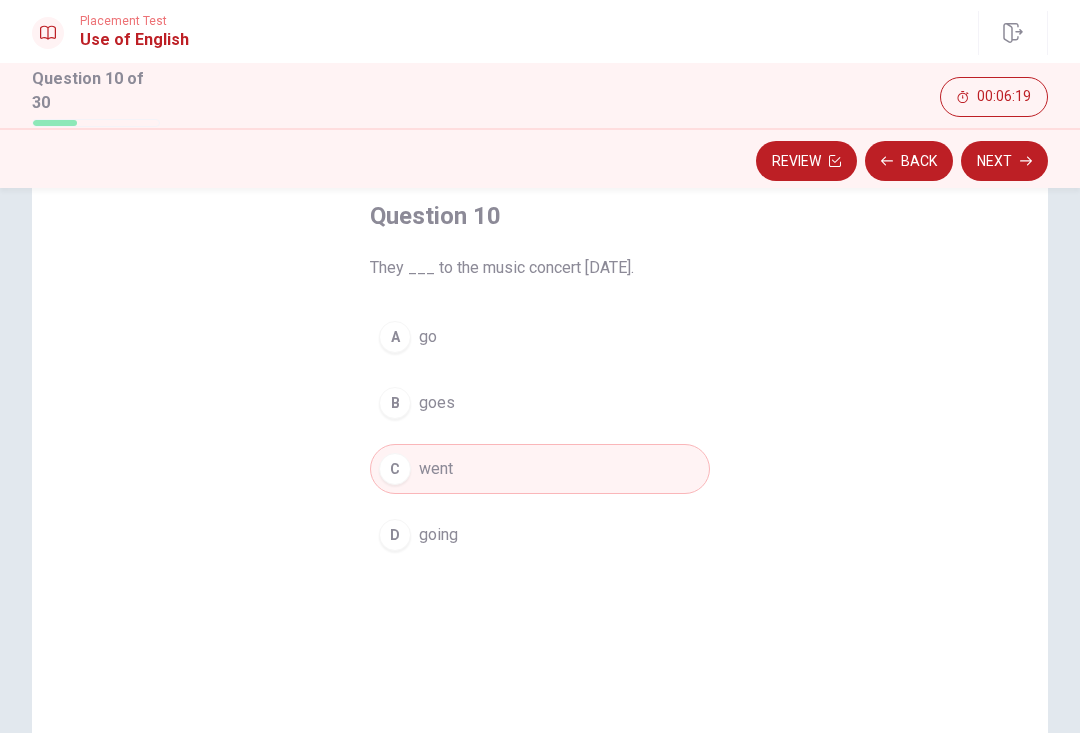click 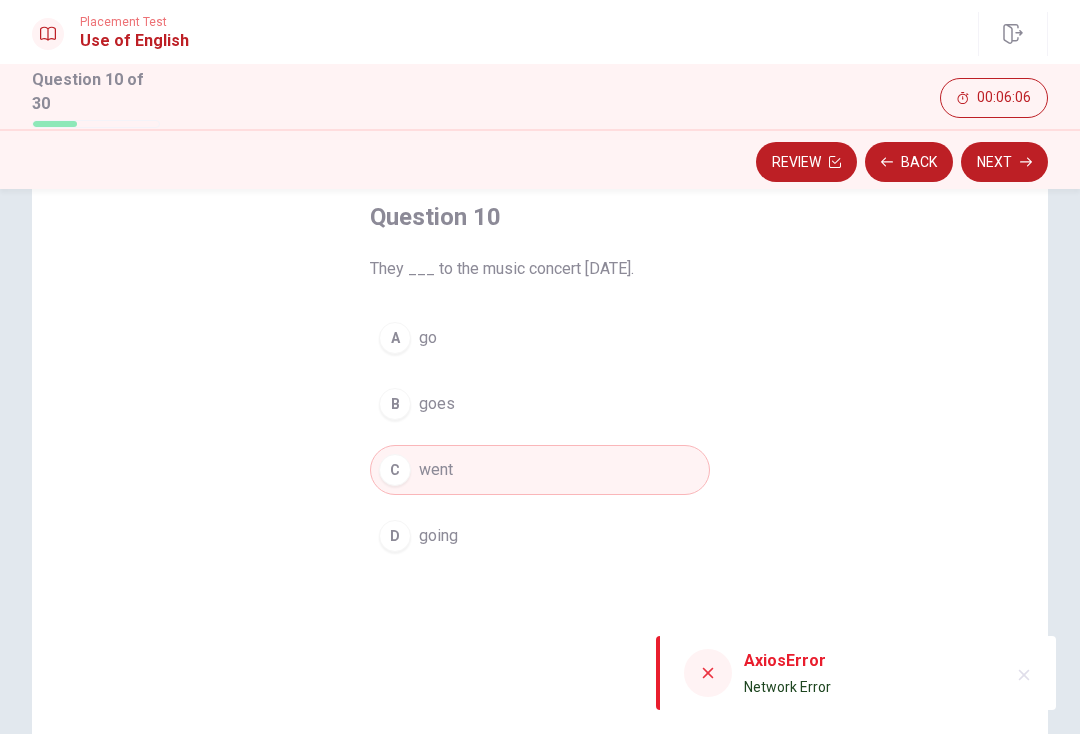 click 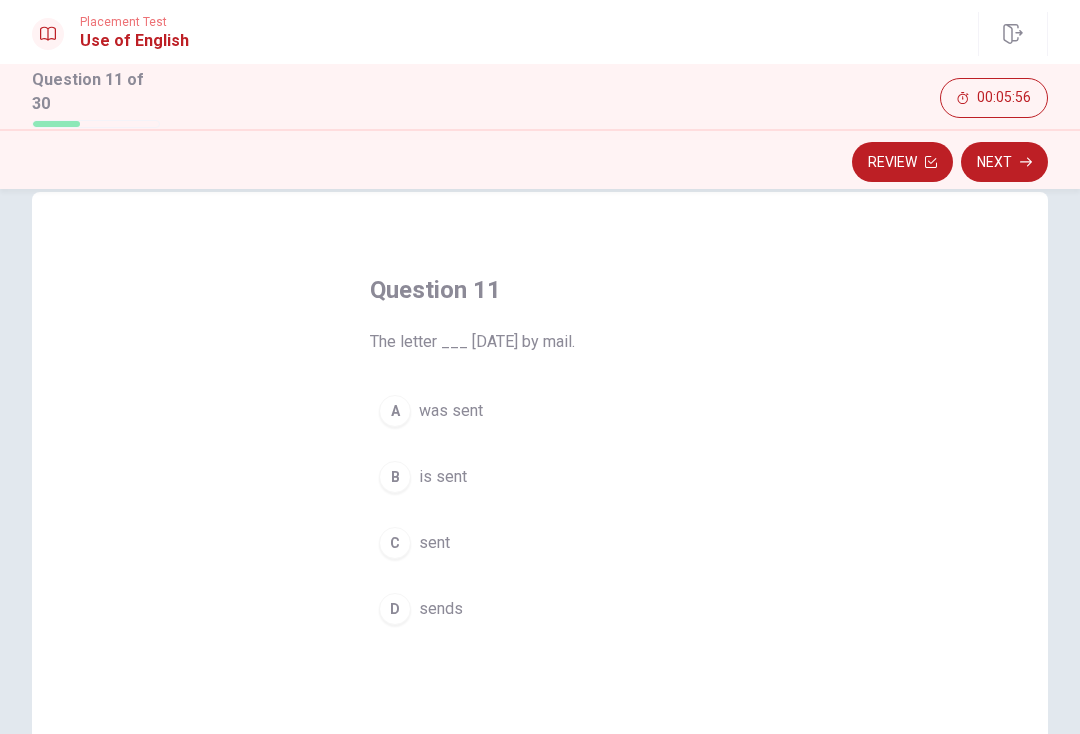 scroll, scrollTop: 22, scrollLeft: 0, axis: vertical 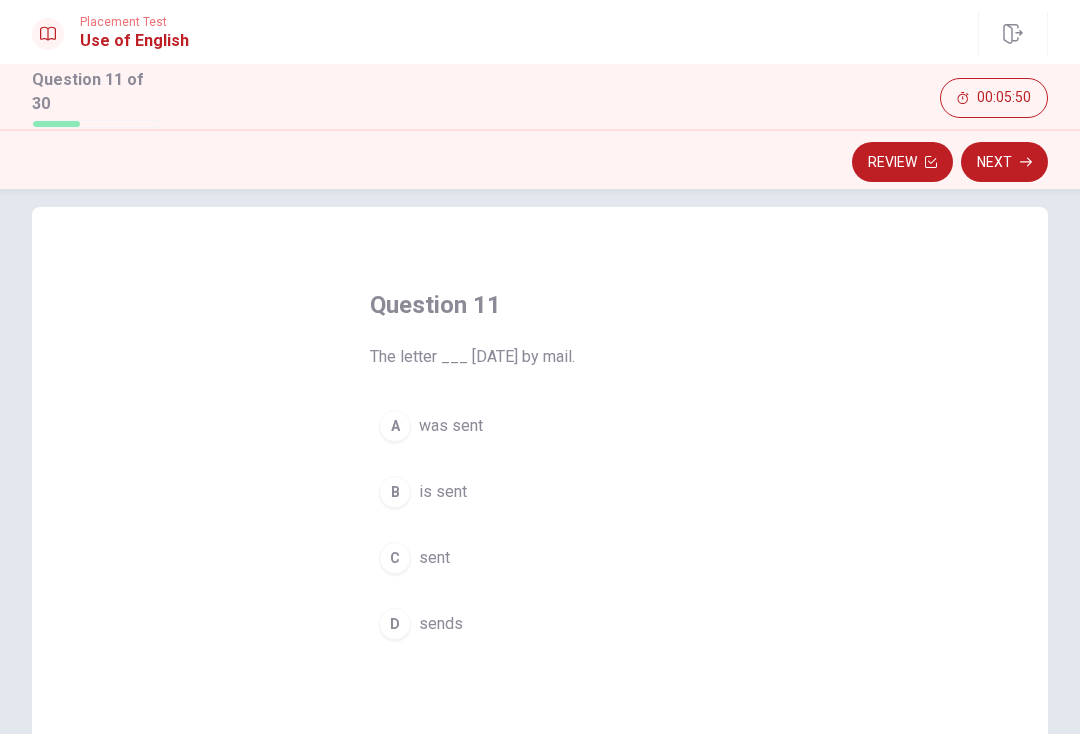 click on "A" at bounding box center (395, 426) 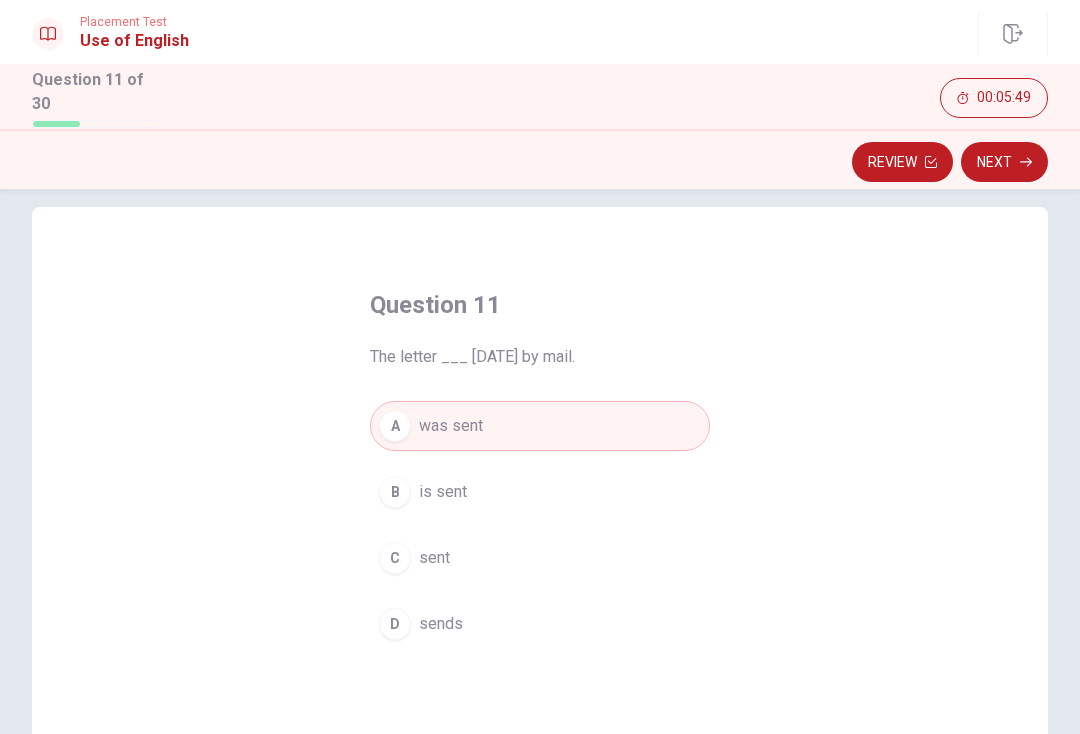 click on "Next" at bounding box center [1004, 162] 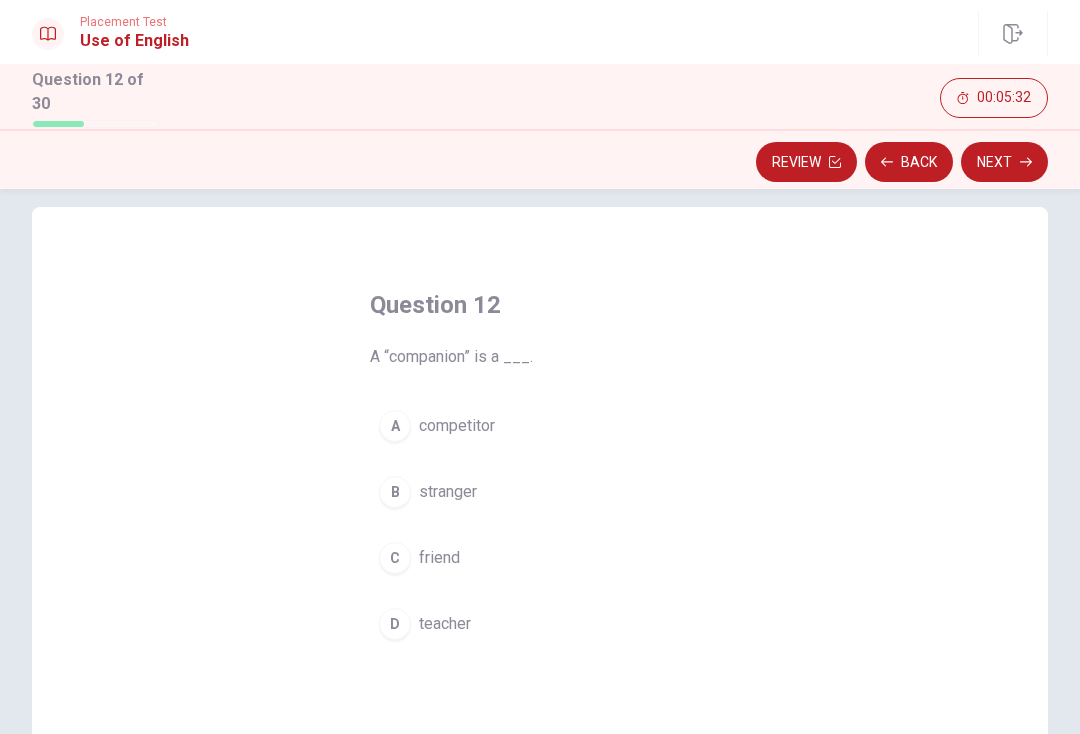 click on "C friend" at bounding box center [540, 558] 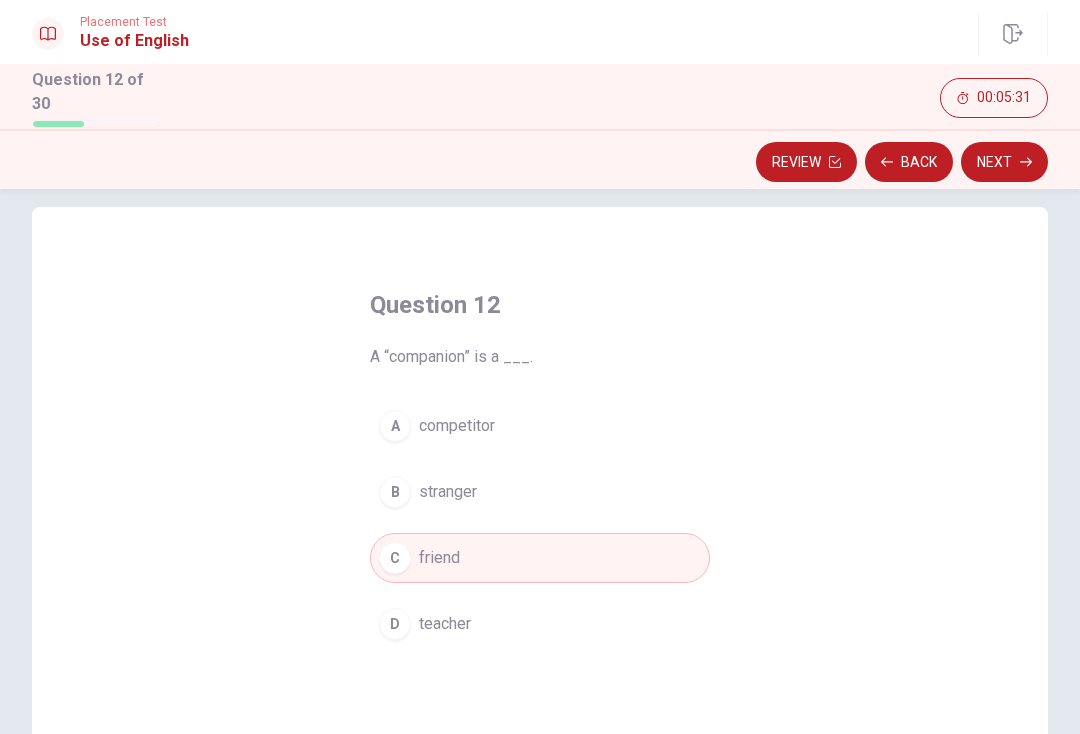 click on "Next" at bounding box center [1004, 162] 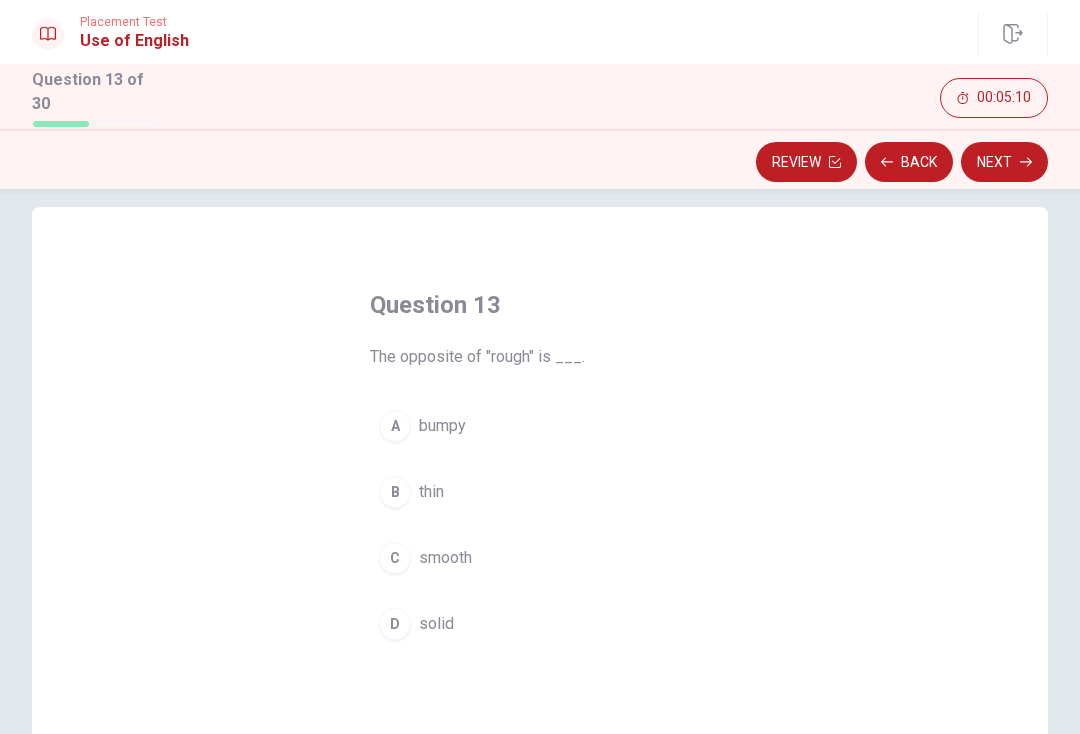 click on "C" at bounding box center [395, 558] 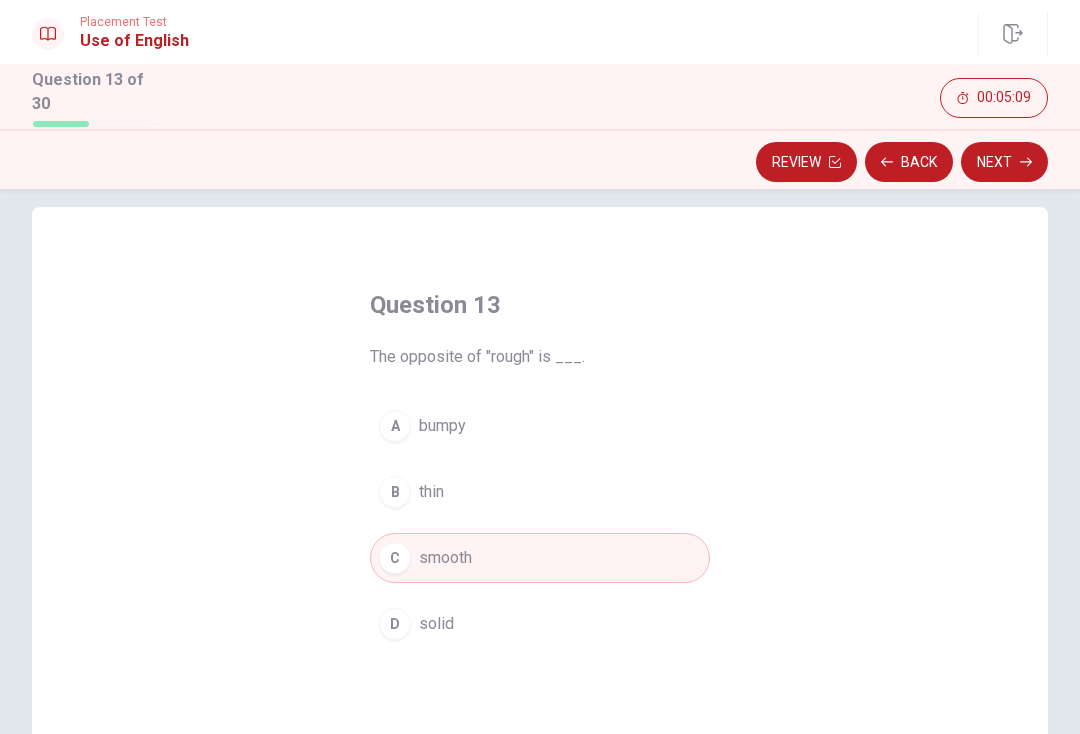 click on "Next" at bounding box center (1004, 162) 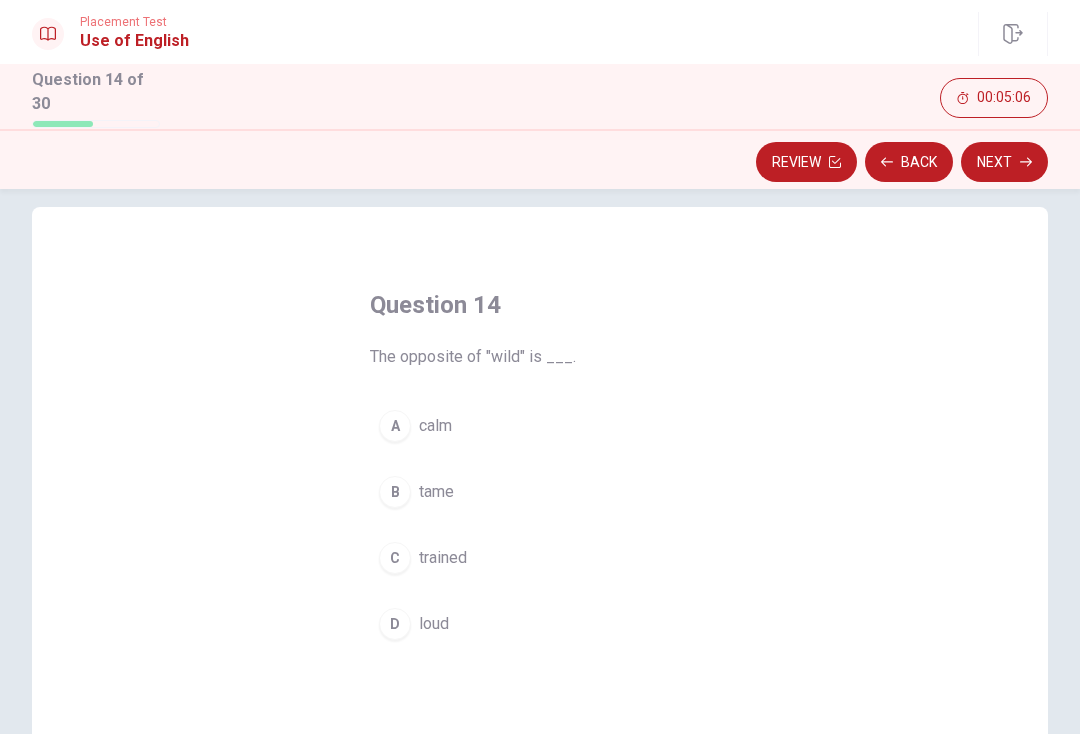 click on "A calm" at bounding box center [540, 426] 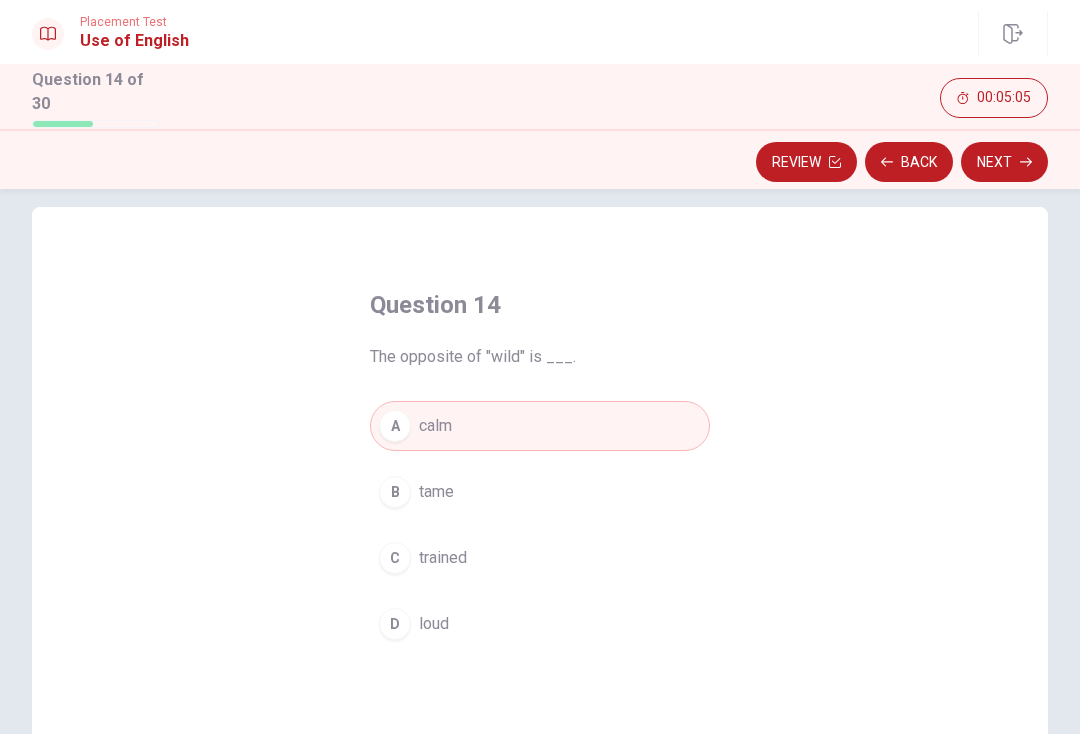 click 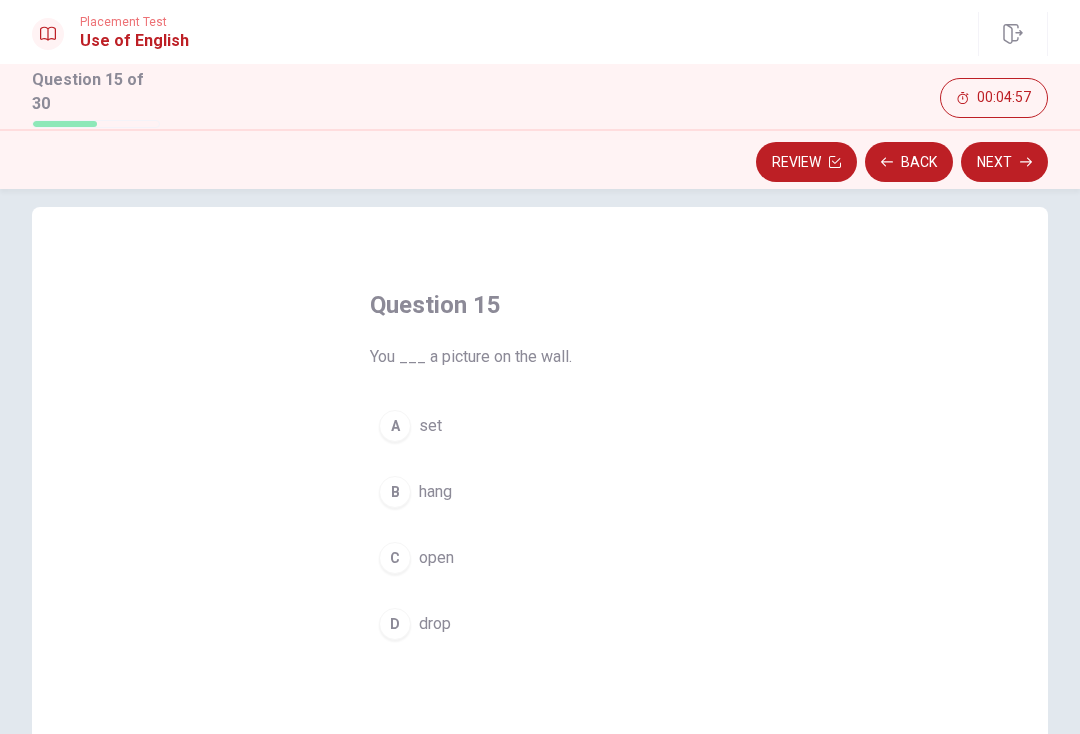 click on "A" at bounding box center (395, 426) 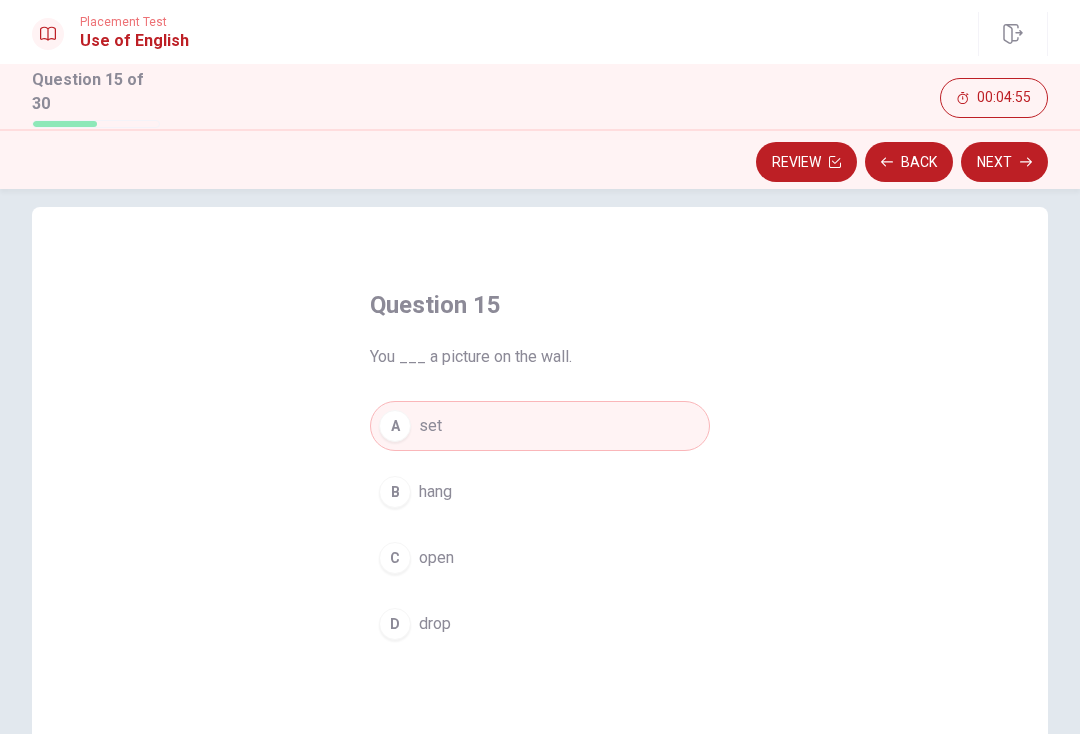 click on "Next" at bounding box center (1004, 162) 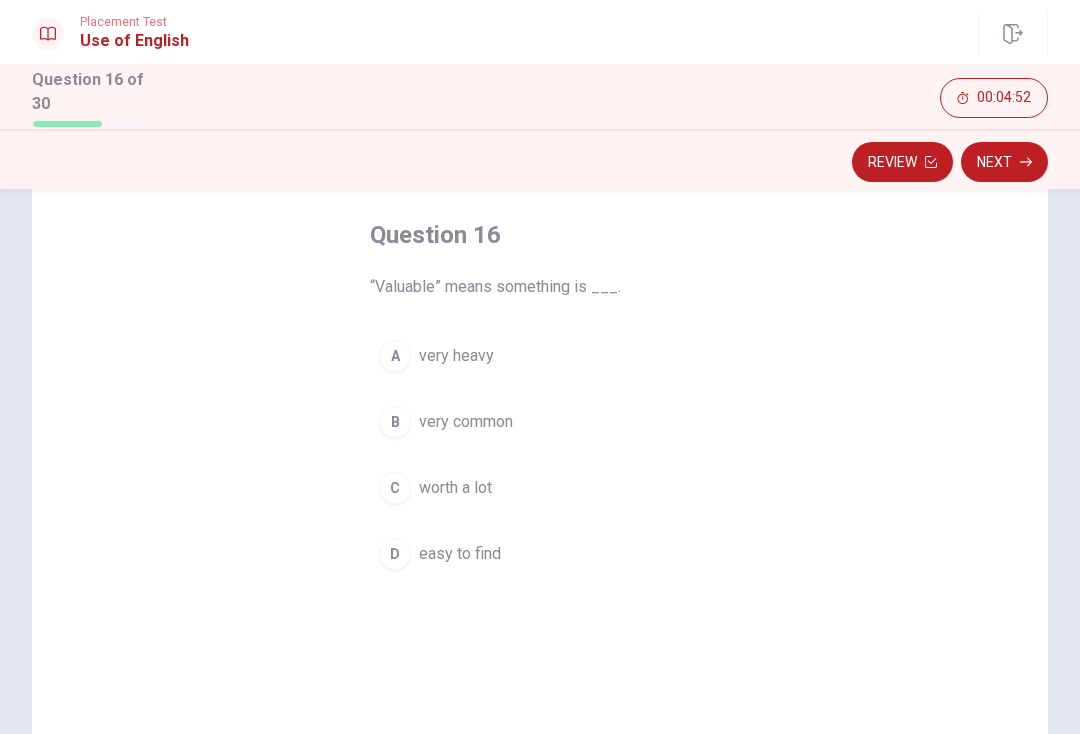 scroll, scrollTop: 97, scrollLeft: 0, axis: vertical 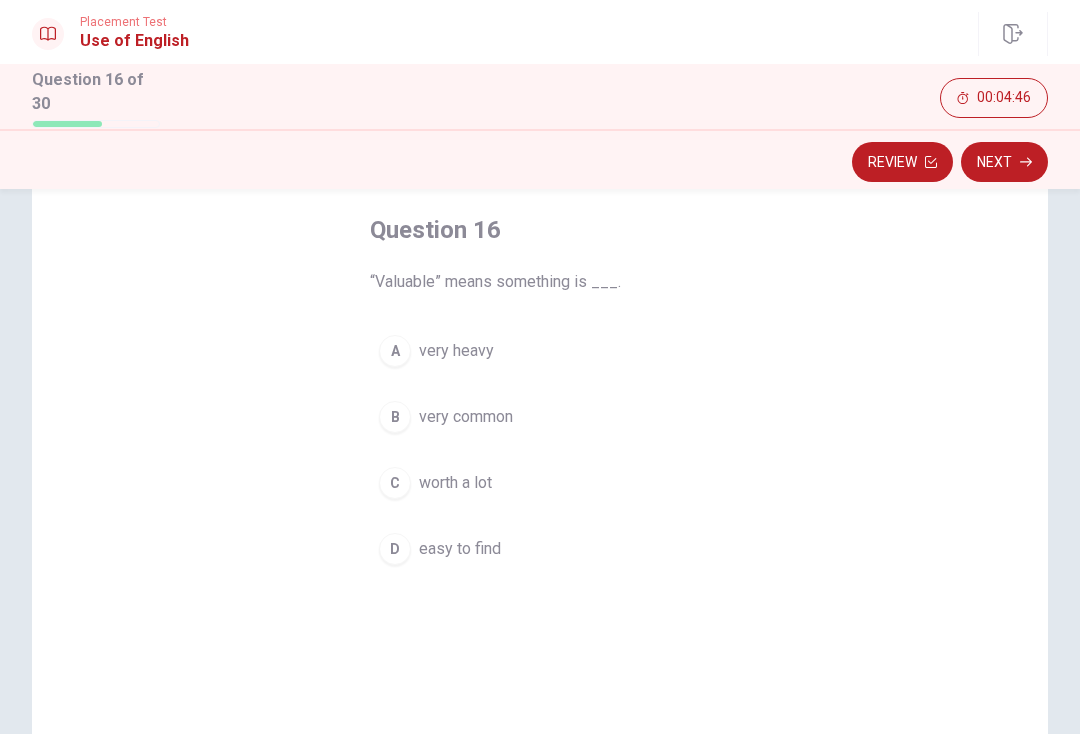 click on "C worth a lot" at bounding box center [540, 483] 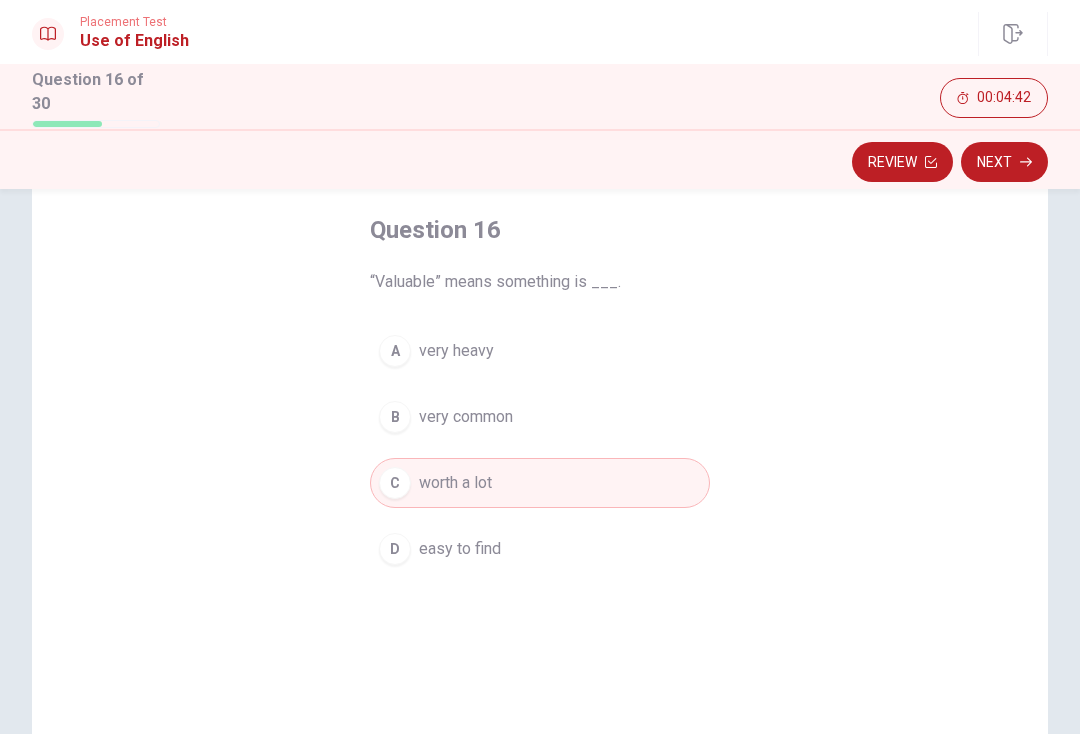 click on "Next" at bounding box center (1004, 162) 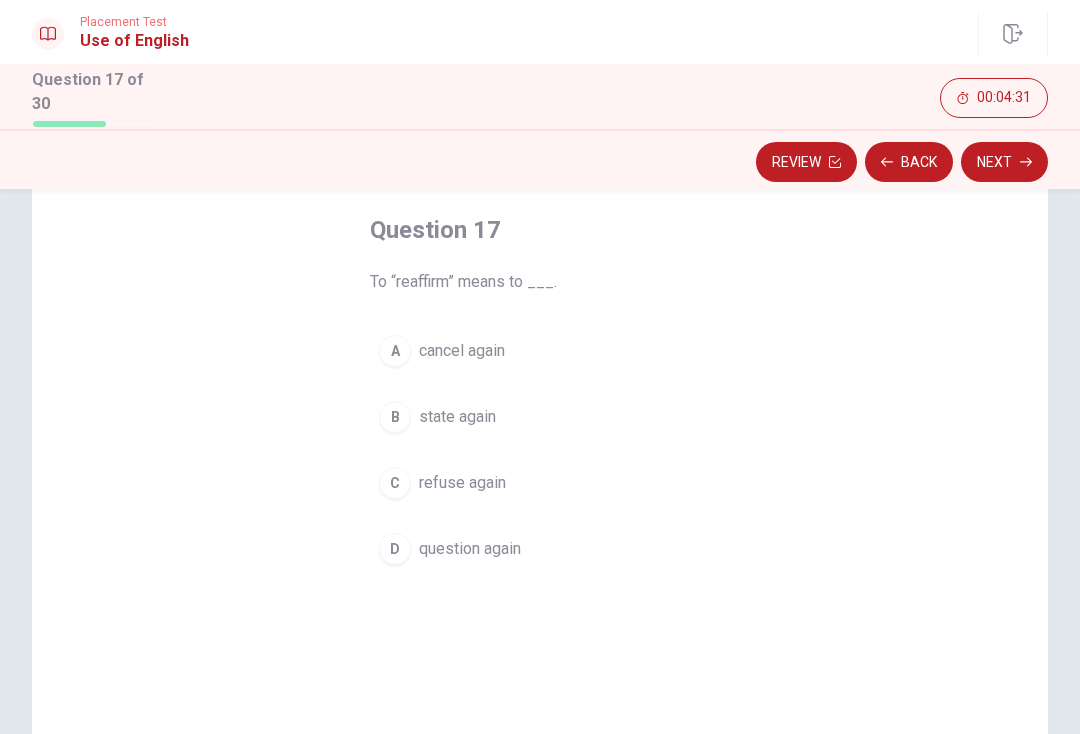 click on "state again" at bounding box center [457, 417] 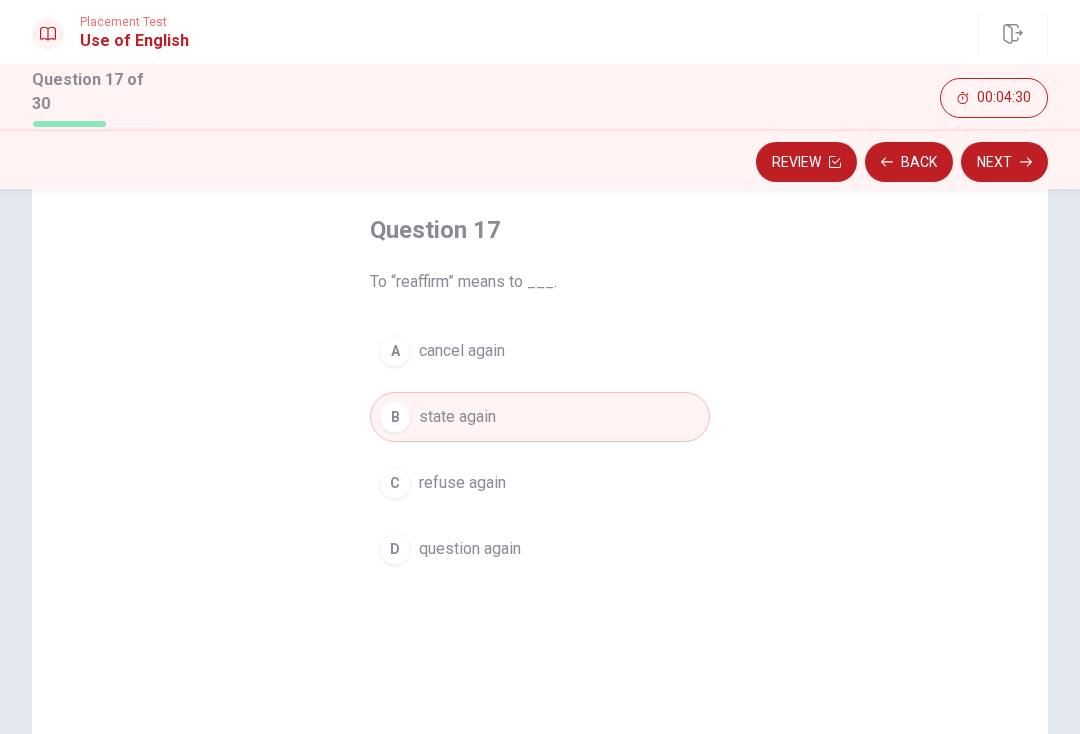 click on "Next" at bounding box center [1004, 162] 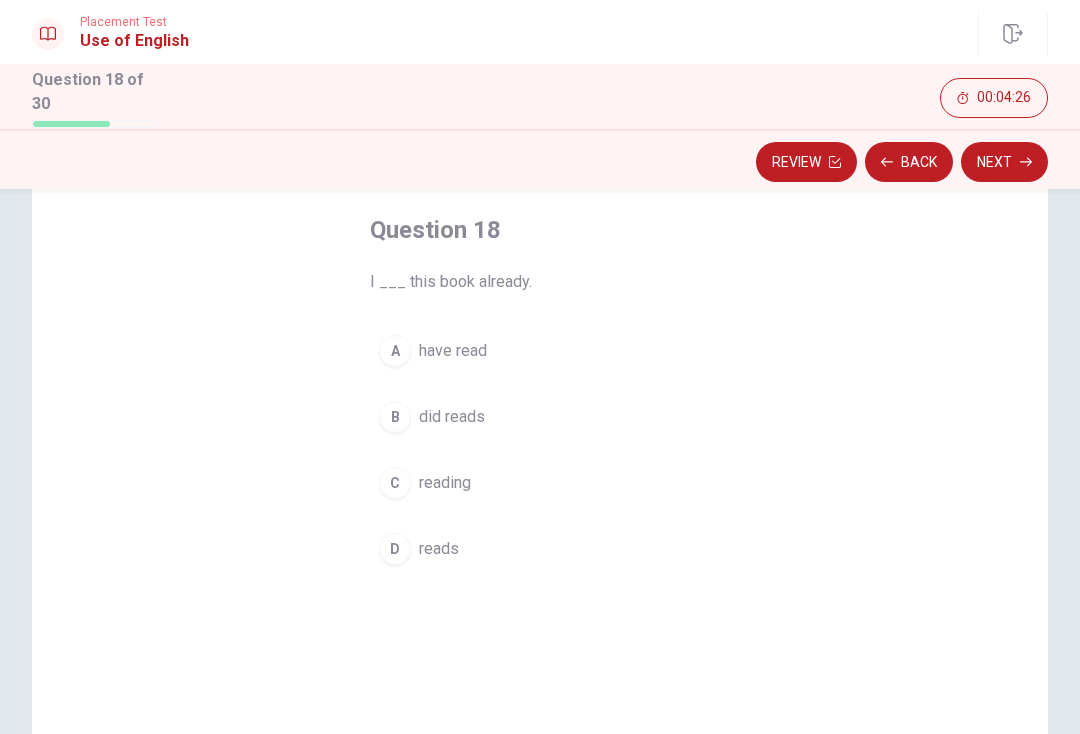 click on "have read" at bounding box center (453, 351) 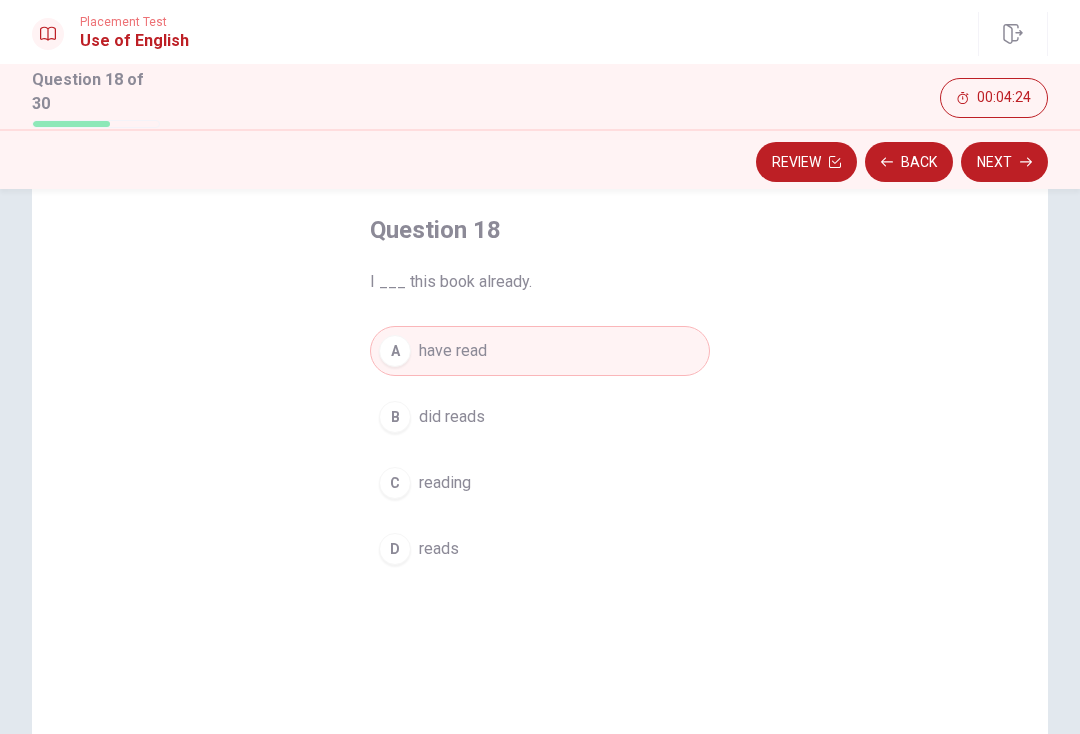 click on "Next" at bounding box center (1004, 162) 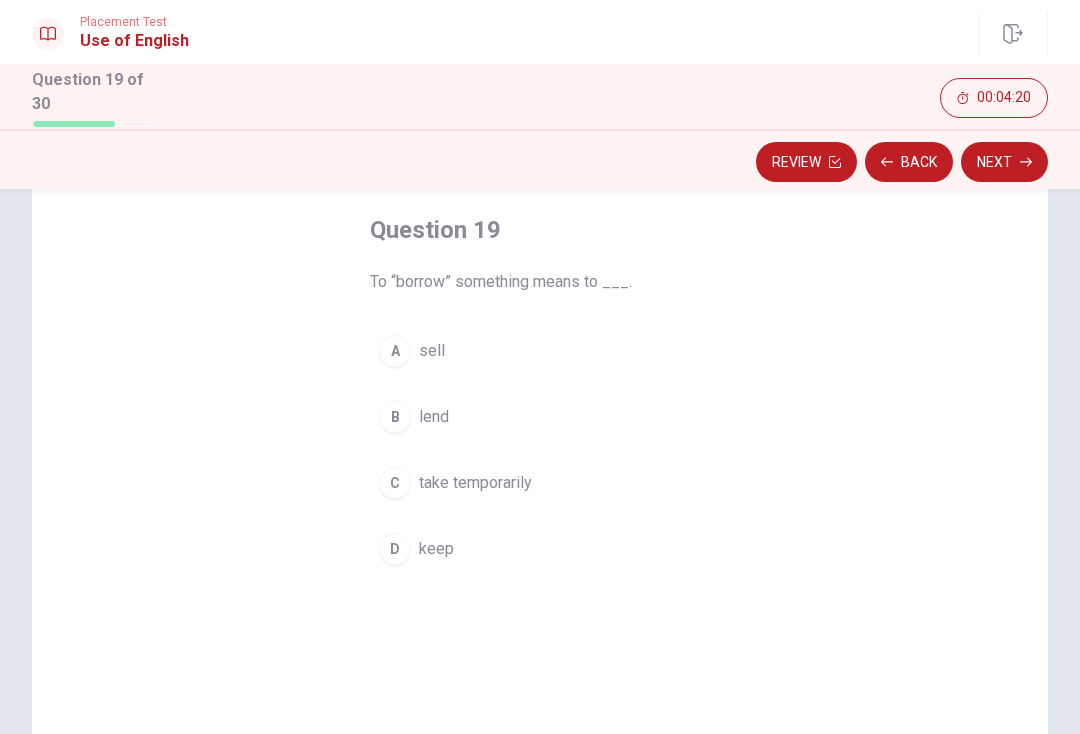 click on "C" at bounding box center [395, 483] 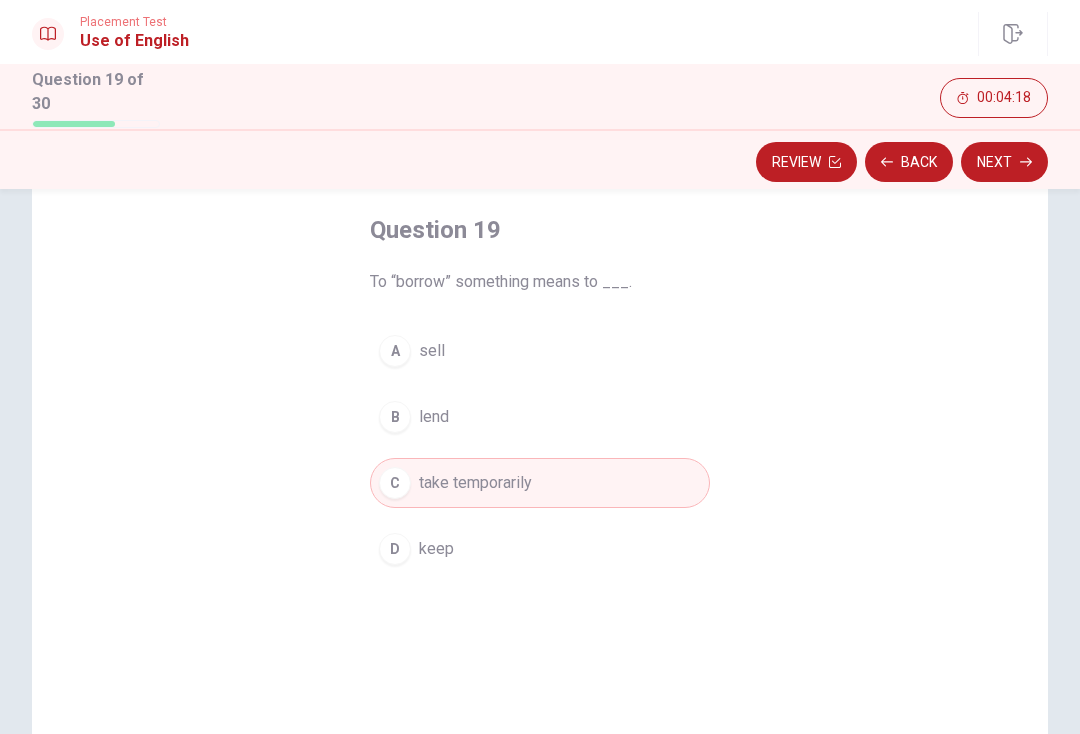 click on "Next" at bounding box center [1004, 162] 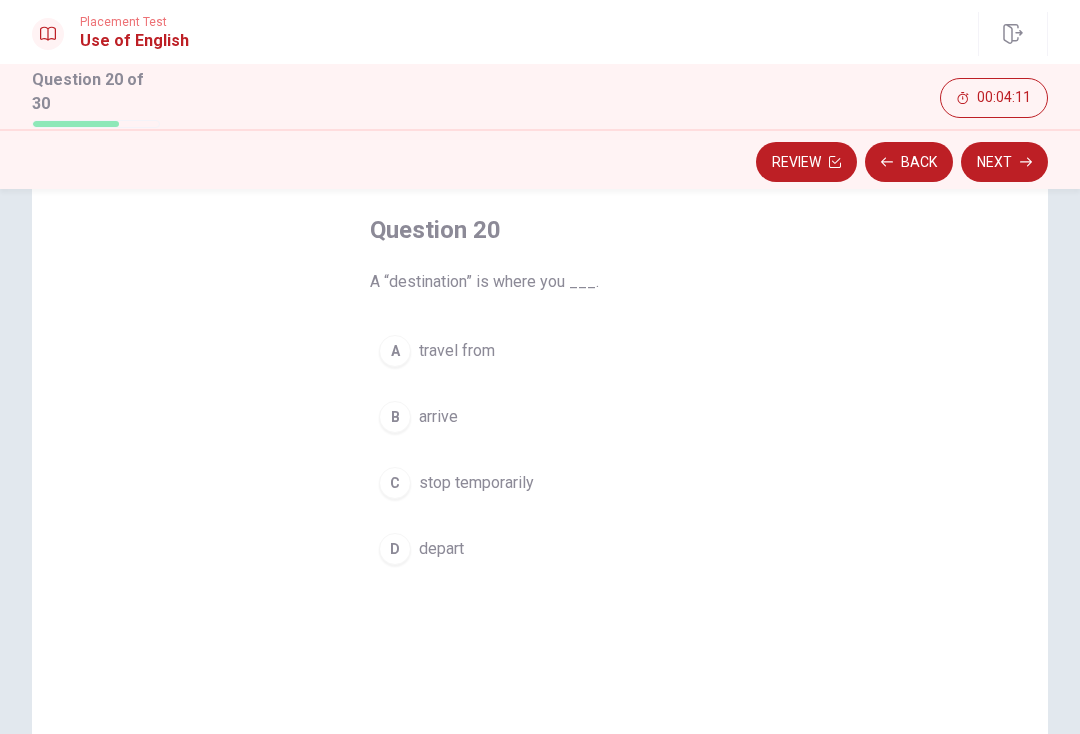 click on "B" at bounding box center (395, 417) 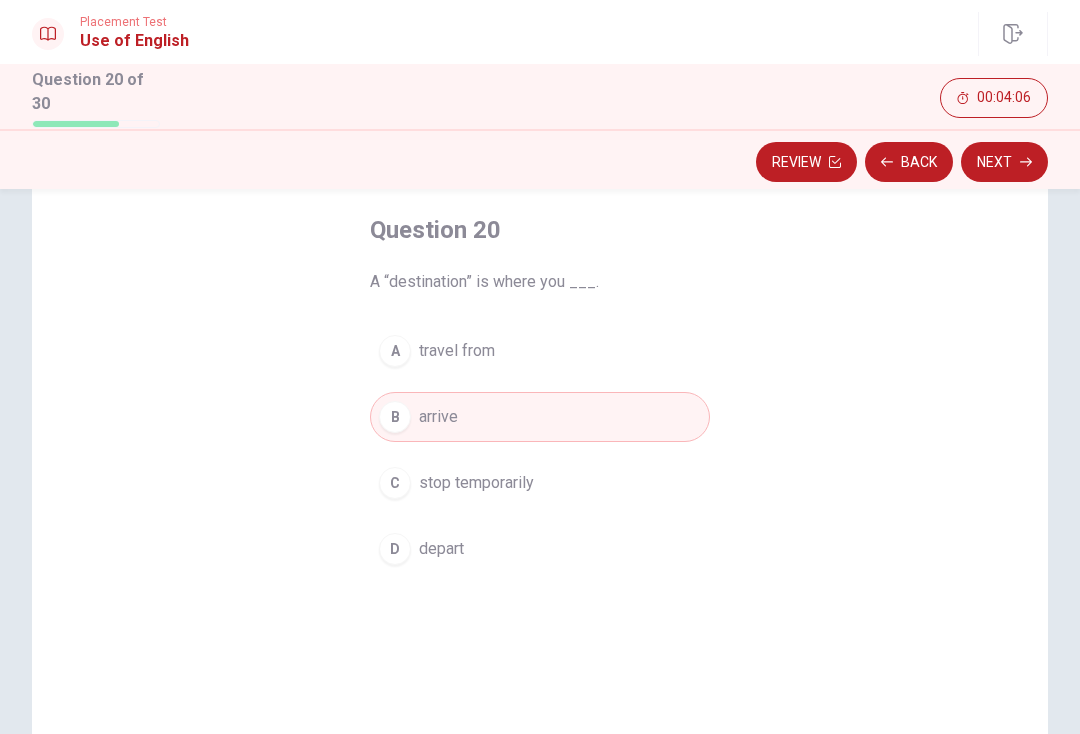 click on "Next" at bounding box center [1004, 162] 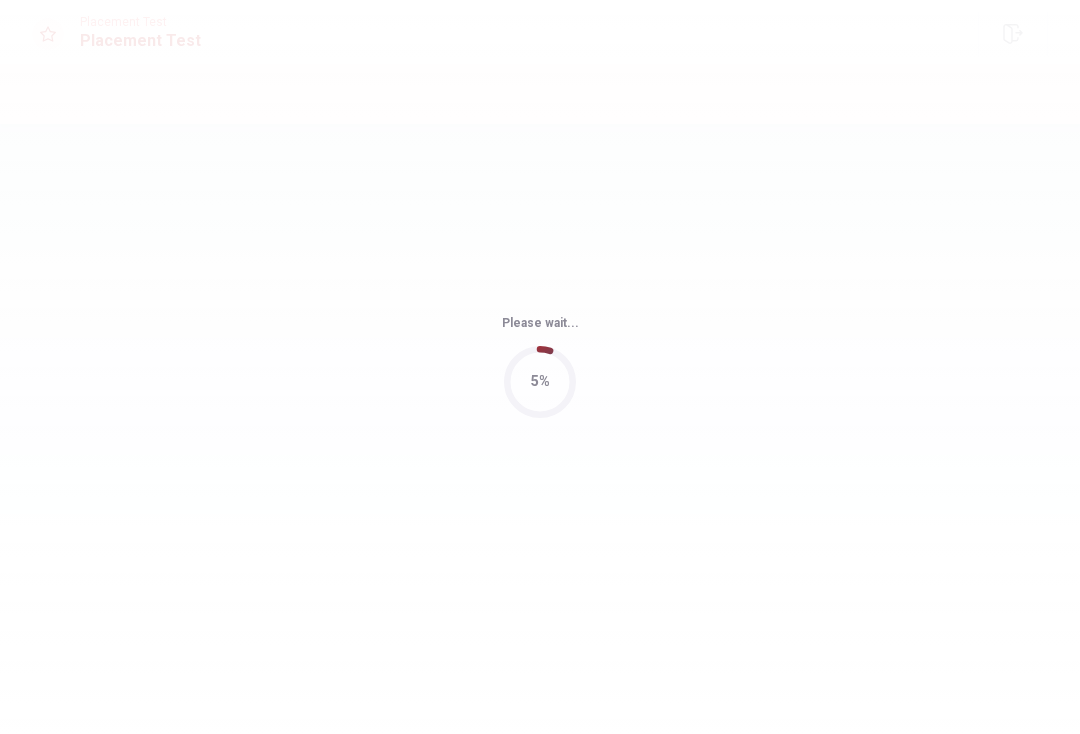 scroll, scrollTop: 0, scrollLeft: 0, axis: both 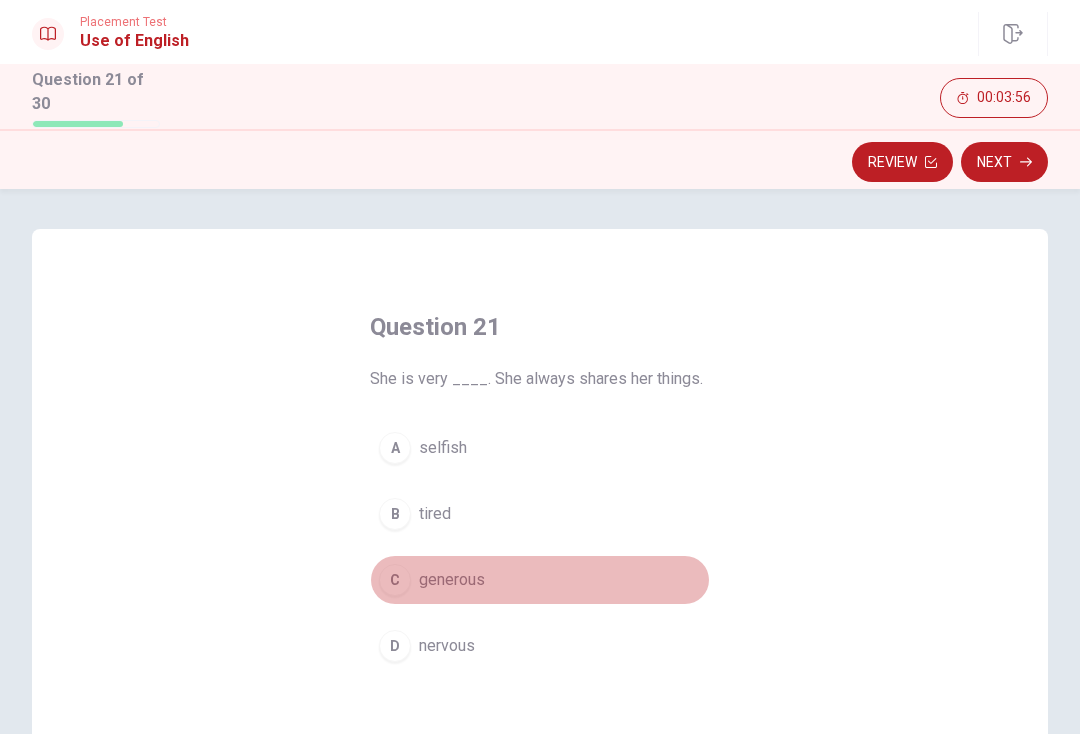 click on "generous" at bounding box center [452, 580] 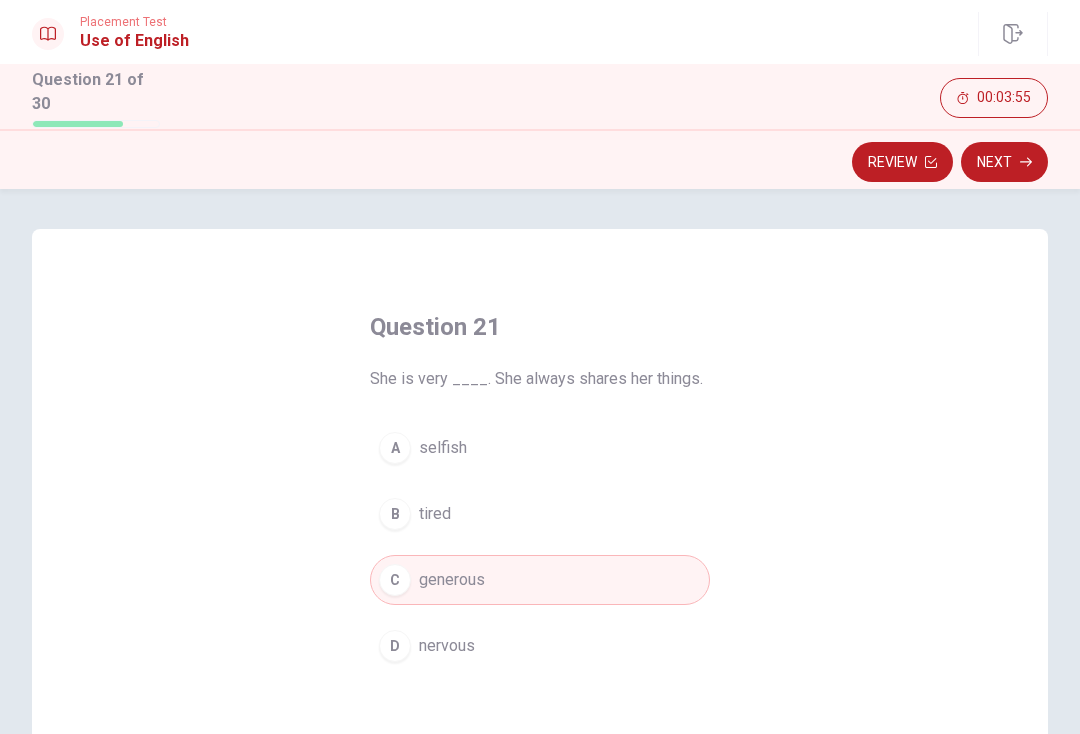 click 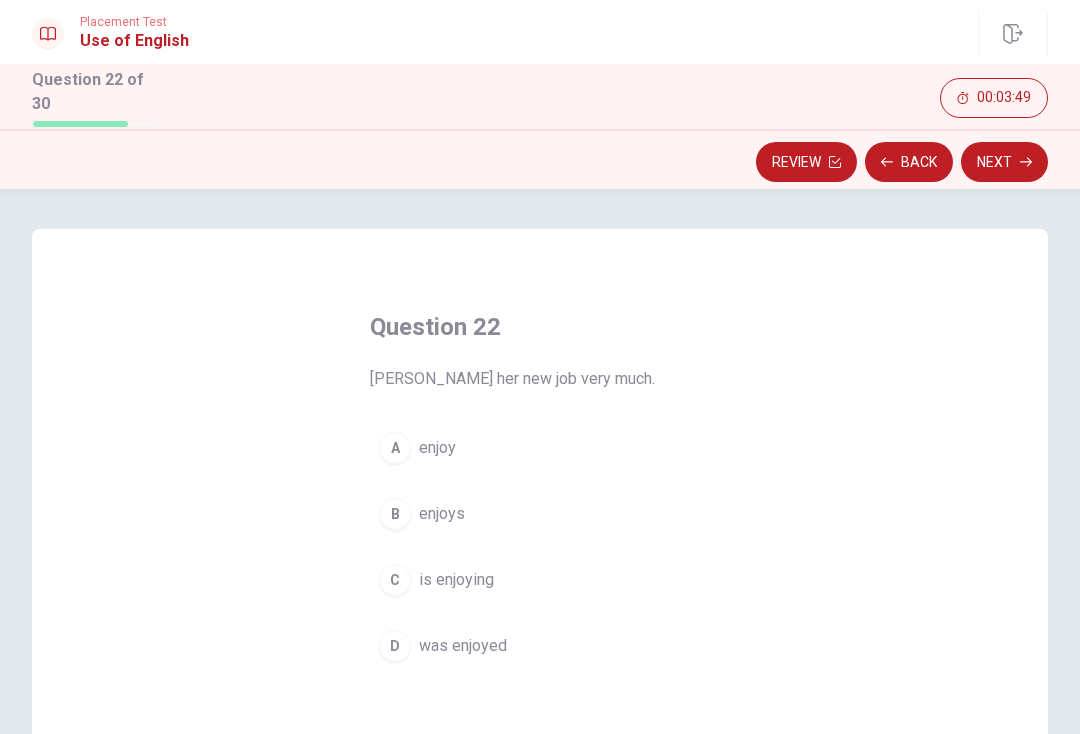 click on "enjoys" at bounding box center [442, 514] 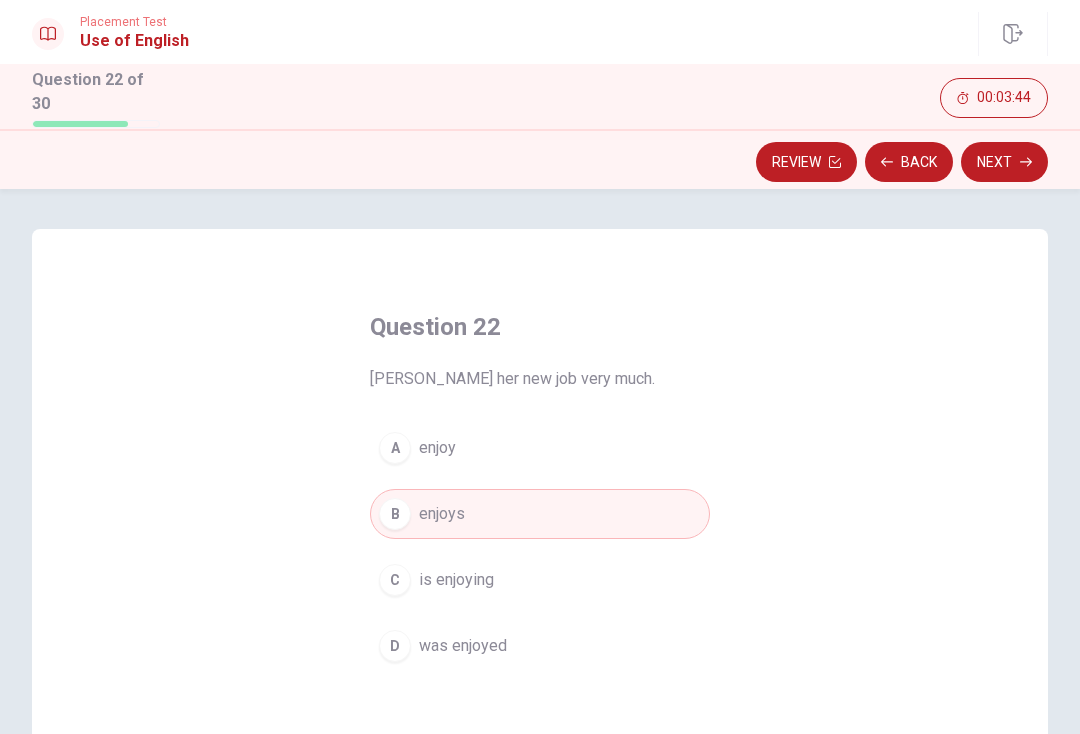 click on "Next" at bounding box center (1004, 162) 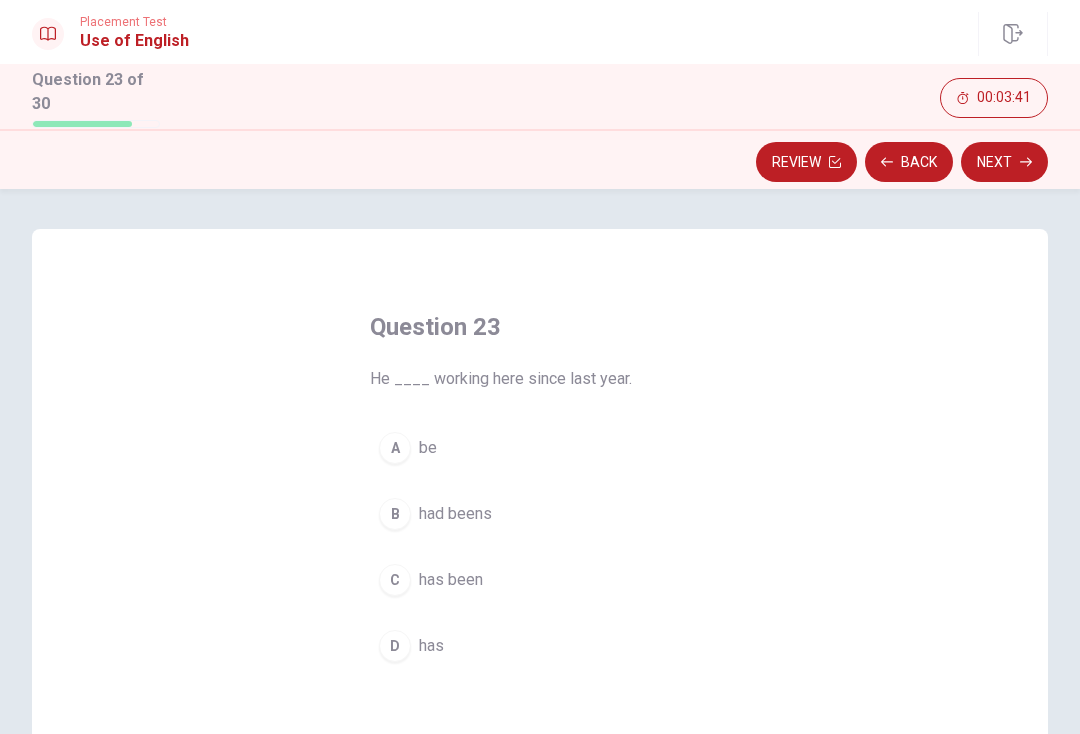 click on "has been" at bounding box center (451, 580) 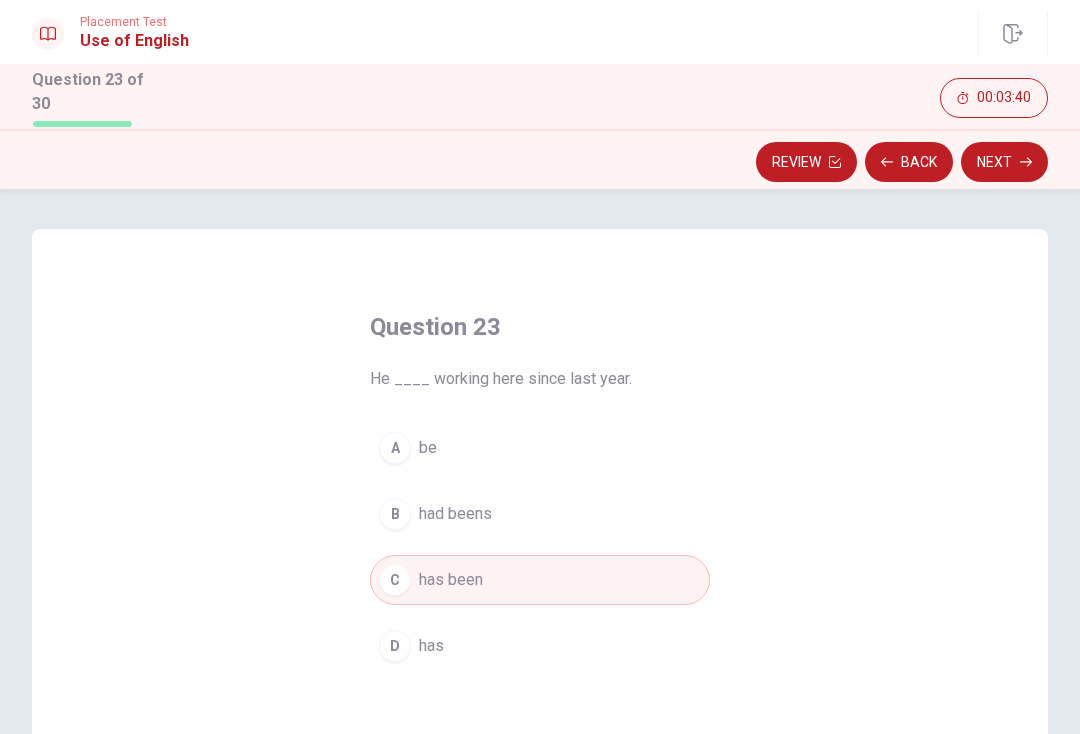 click on "Next" at bounding box center (1004, 162) 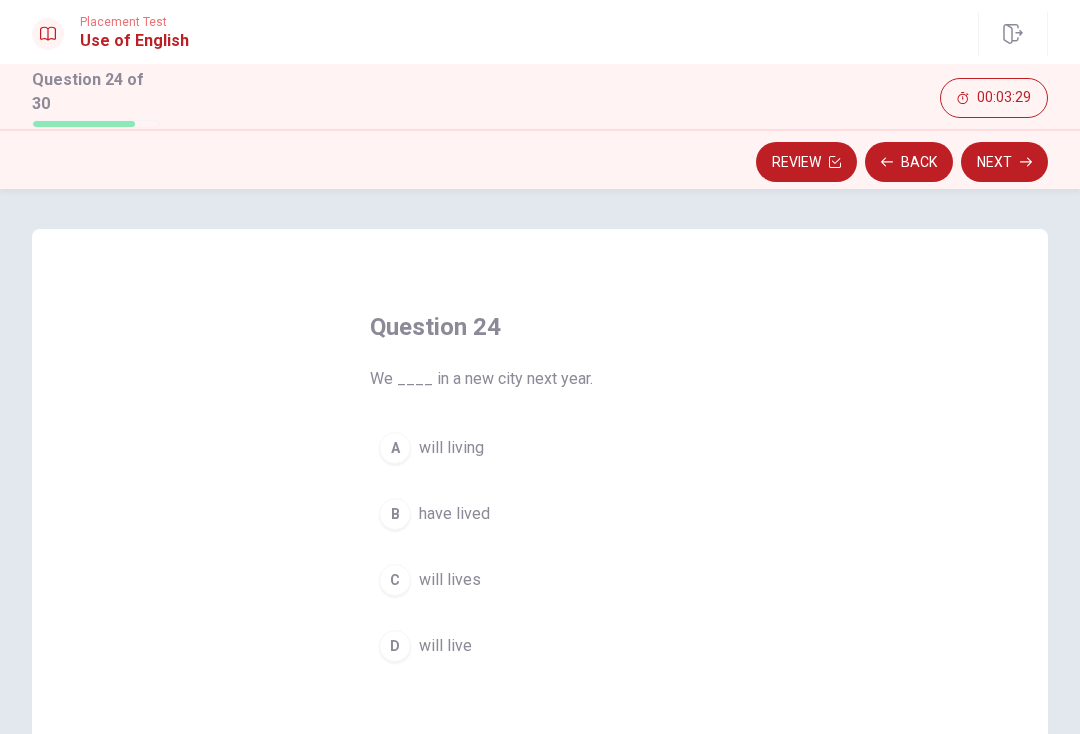 click on "will living" at bounding box center (451, 448) 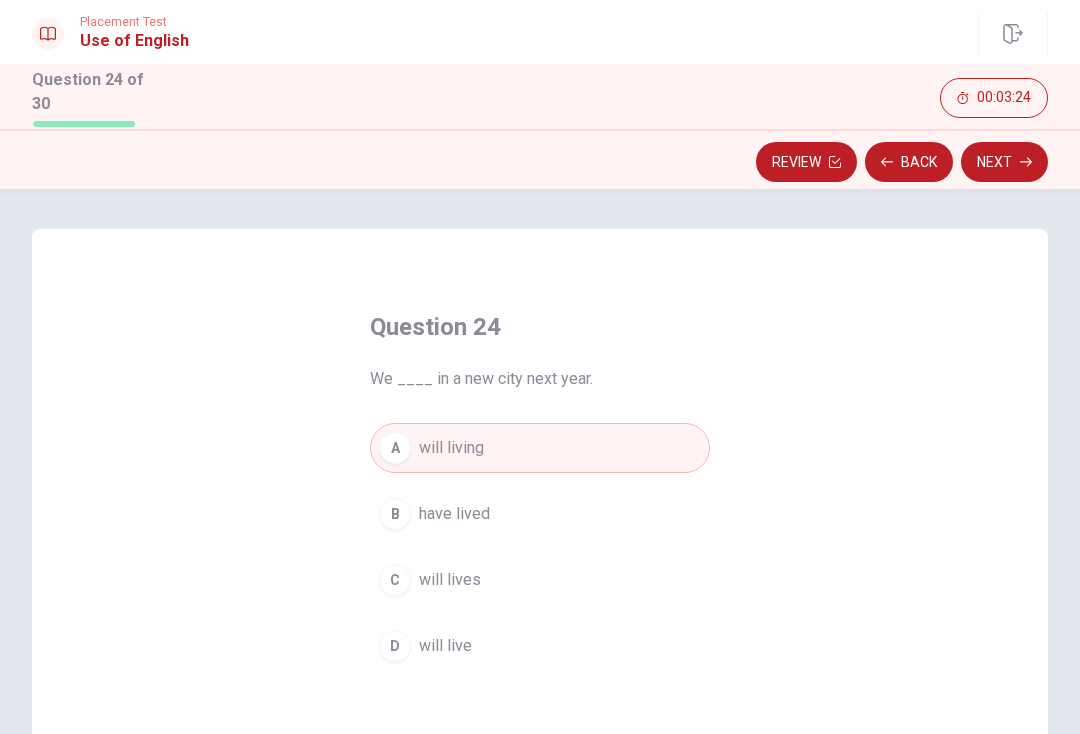 click on "will live" at bounding box center (445, 646) 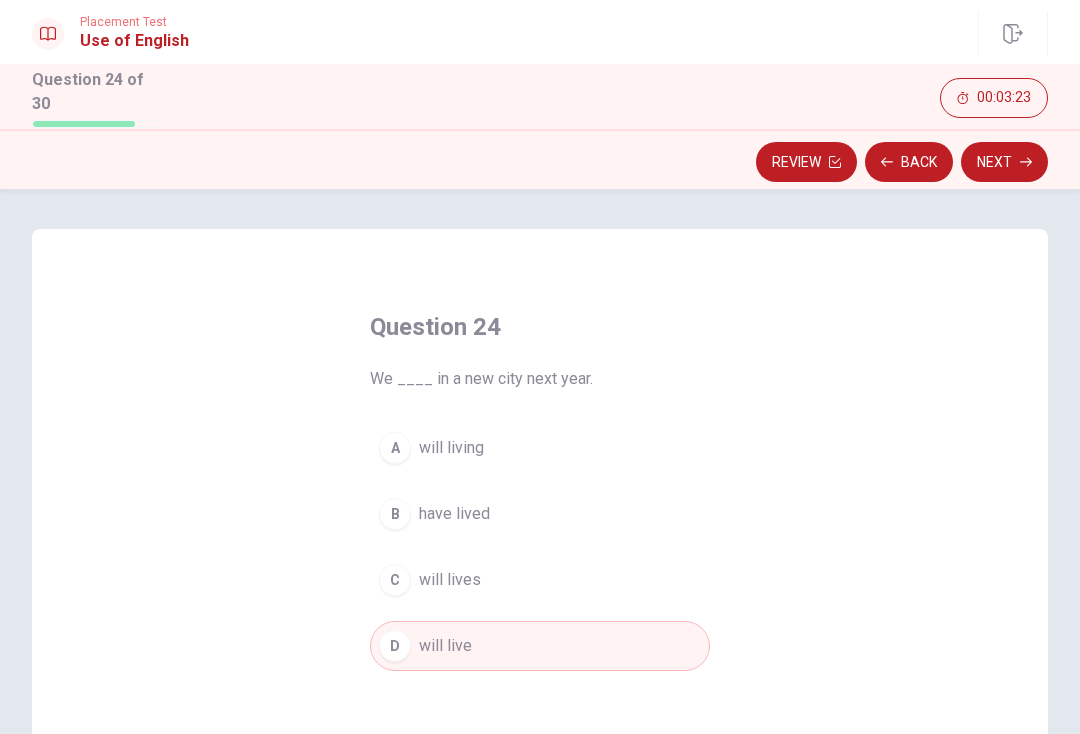 click on "Next" at bounding box center [1004, 162] 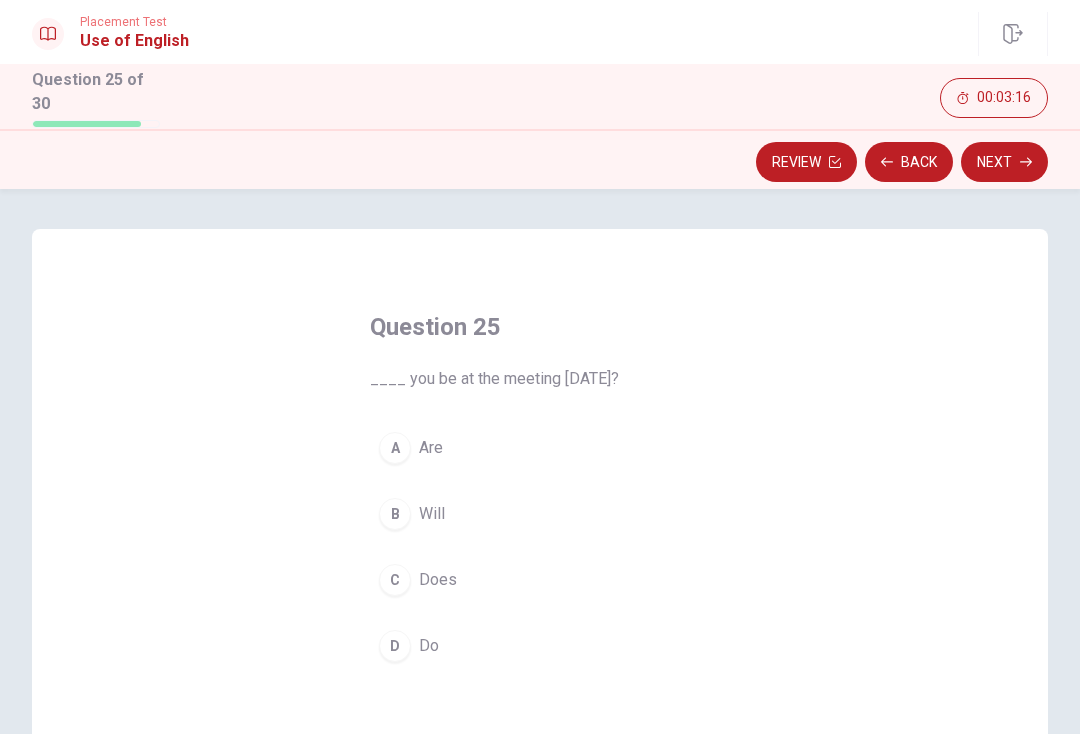 click on "B" at bounding box center [395, 514] 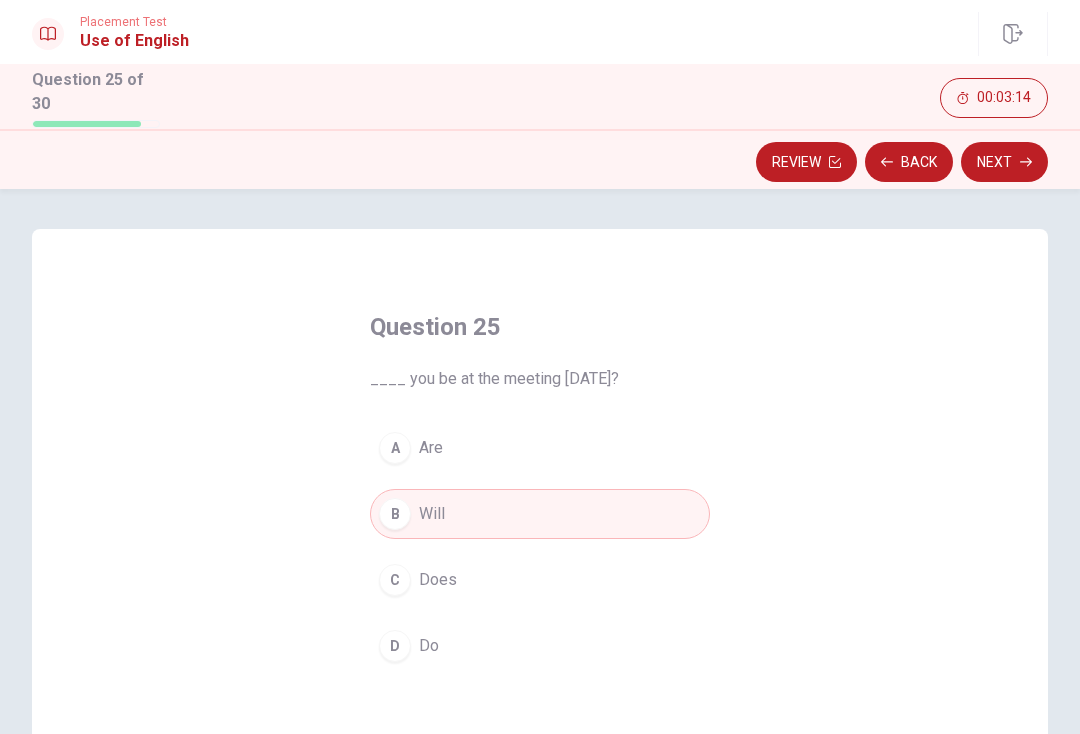 click on "Next" at bounding box center [1004, 162] 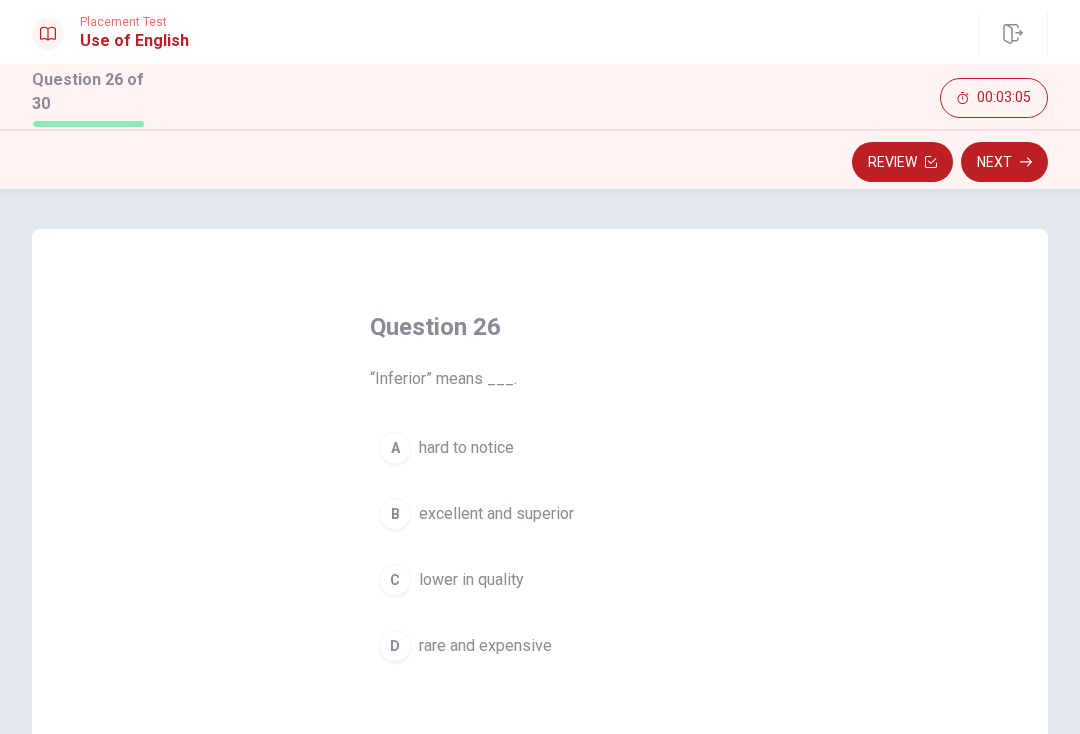 click on "lower in quality" at bounding box center [471, 580] 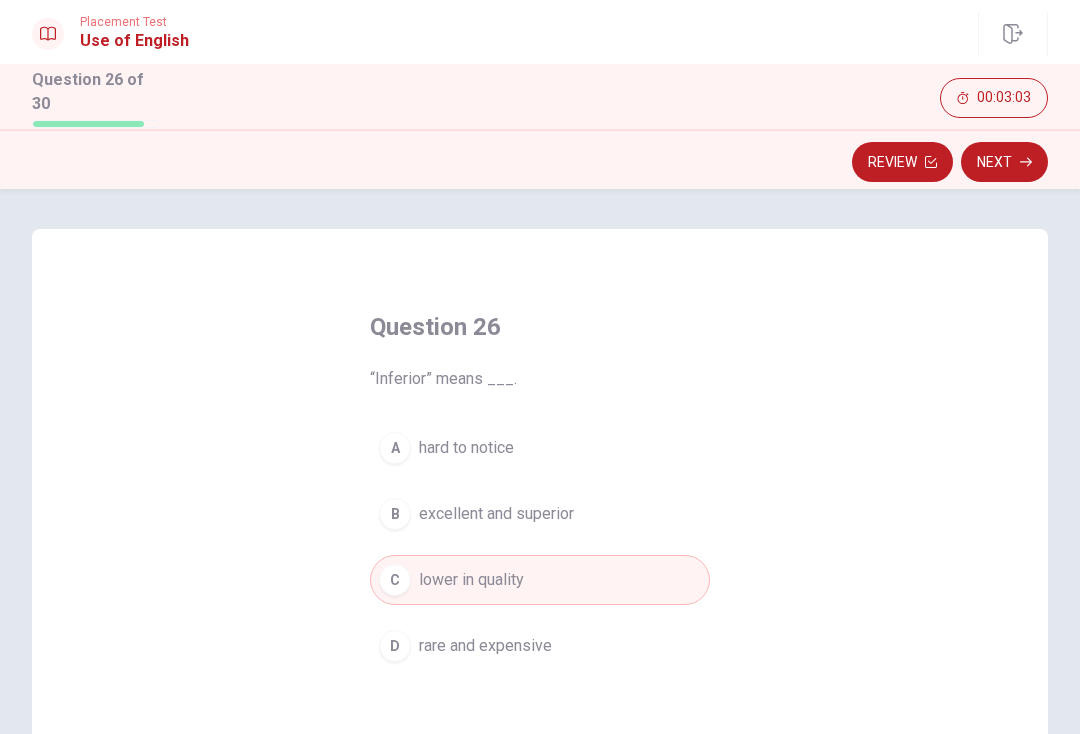 click on "Next" at bounding box center (1004, 162) 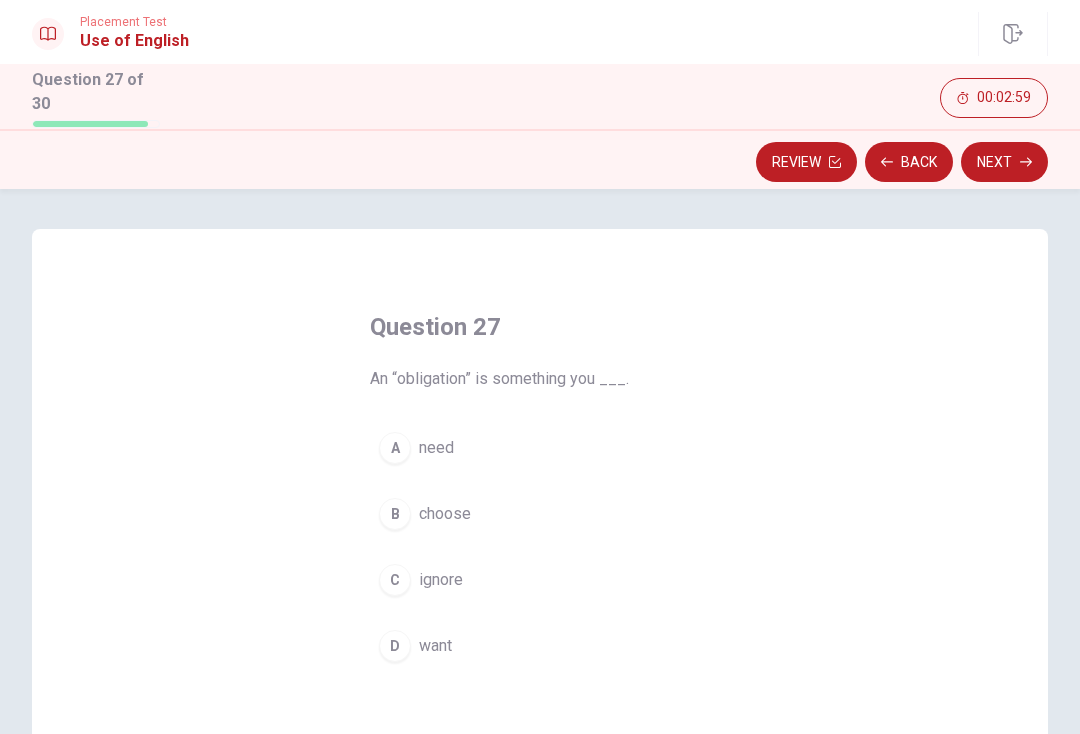 click on "A" at bounding box center [395, 448] 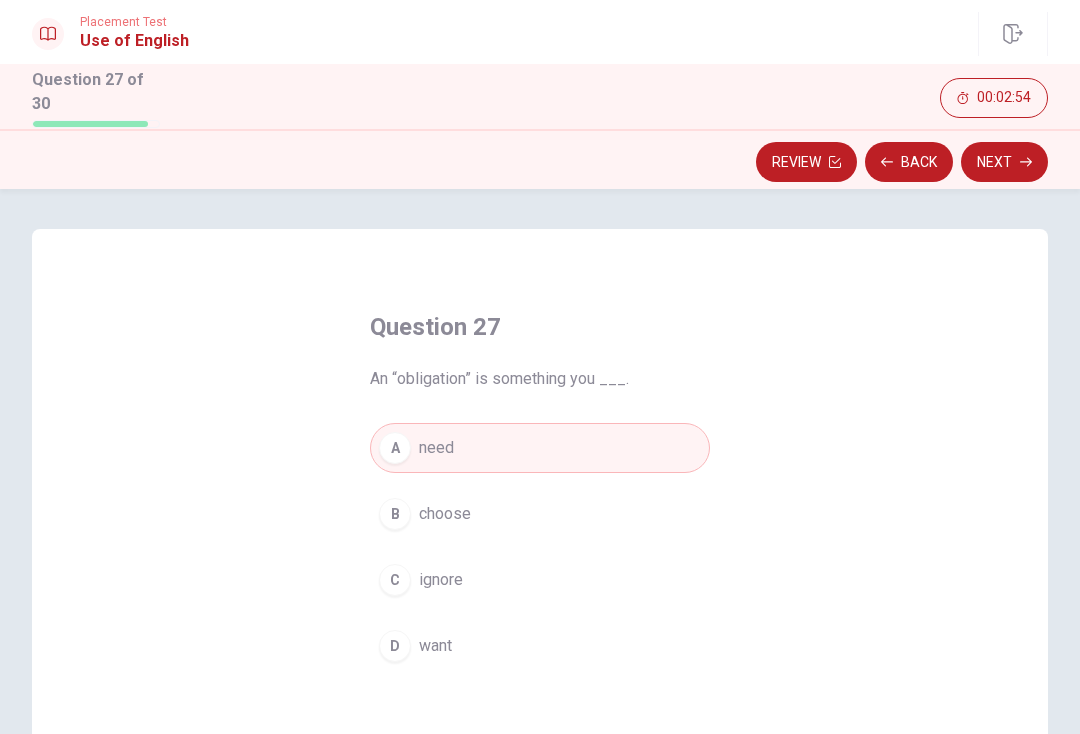 click on "Next" at bounding box center [1004, 162] 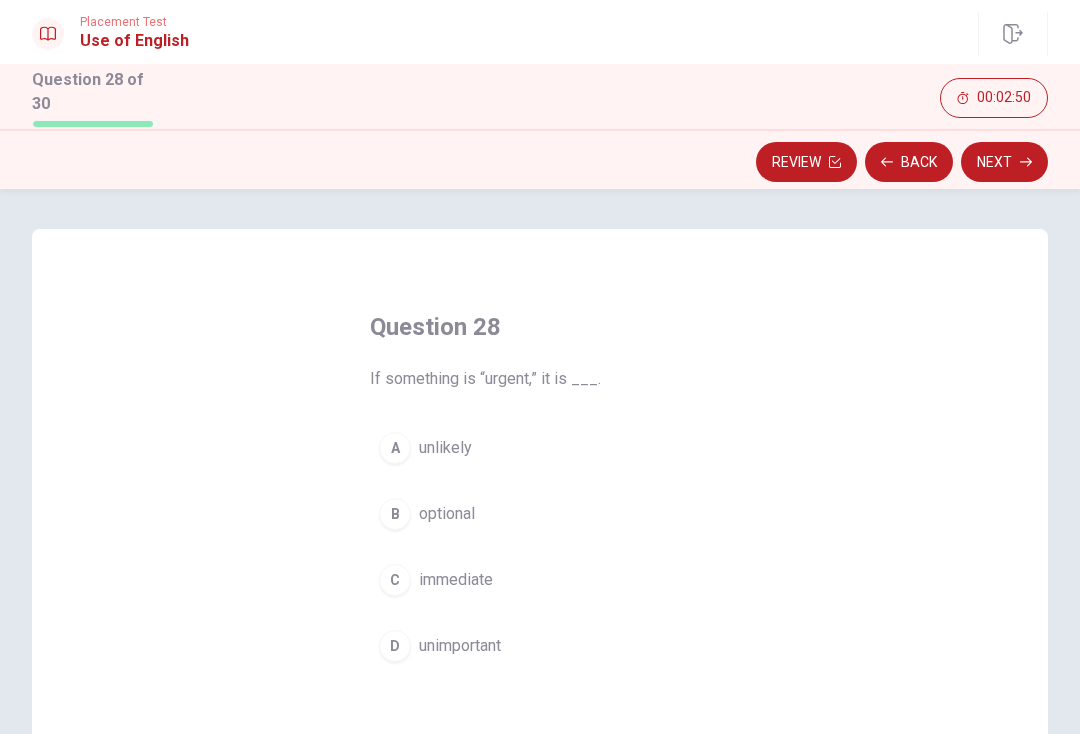 click on "immediate" at bounding box center [456, 580] 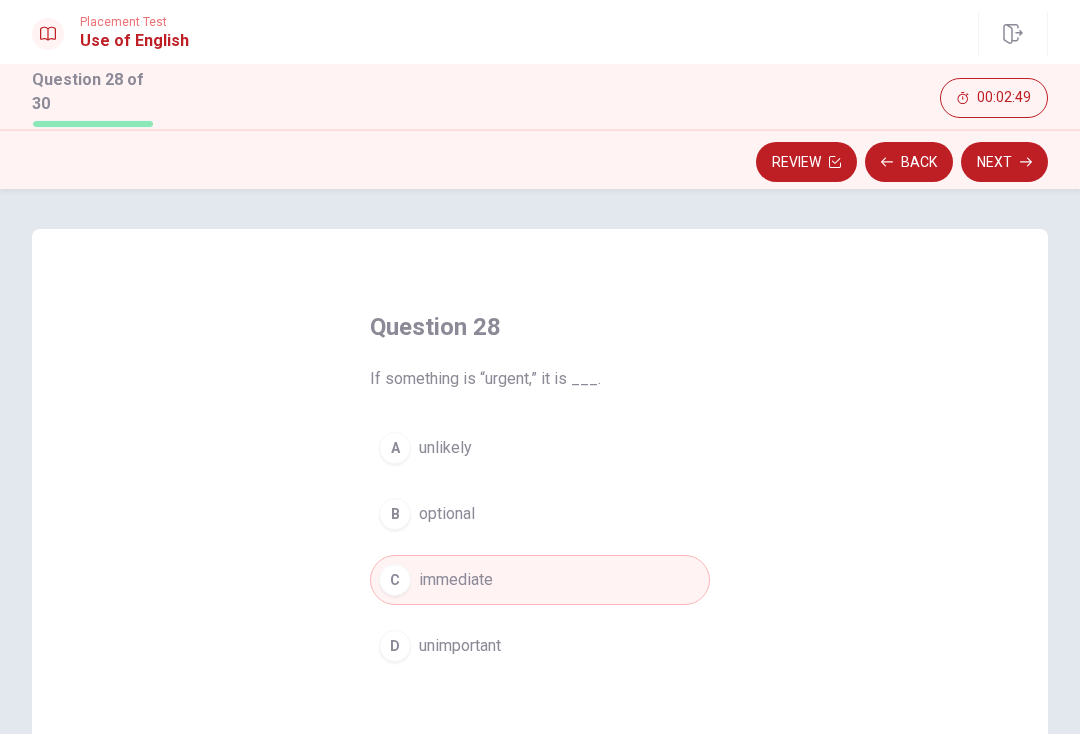 click on "Next" at bounding box center [1004, 162] 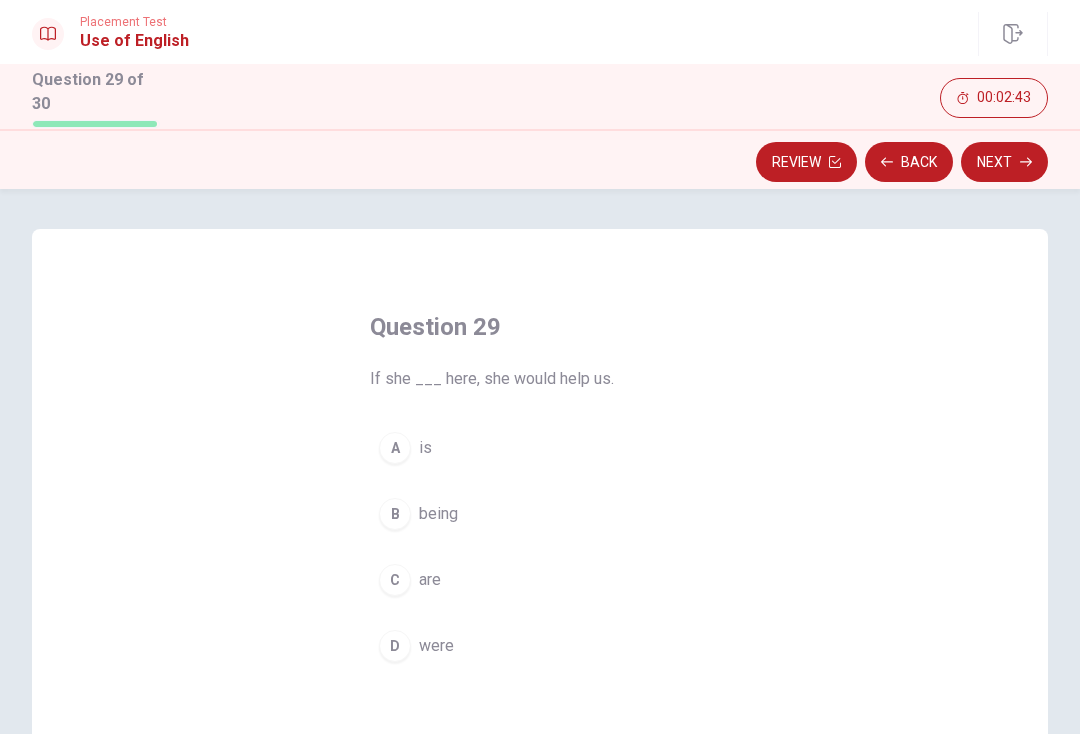 click on "D were" at bounding box center (540, 646) 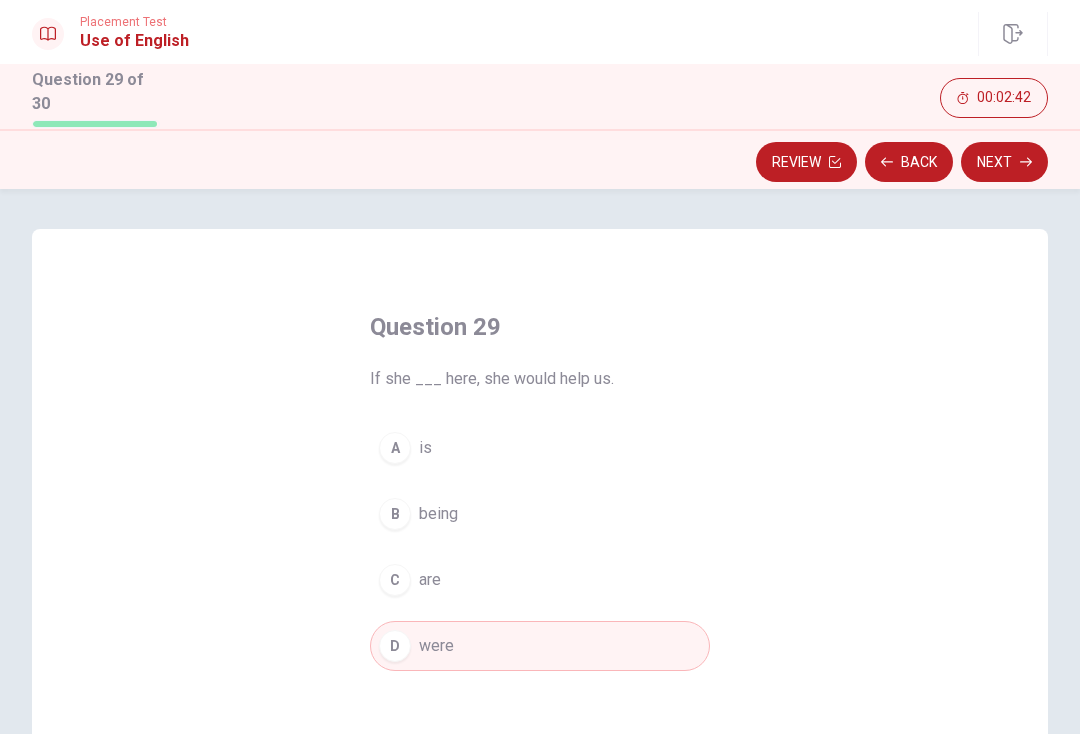 click on "Next" at bounding box center [1004, 162] 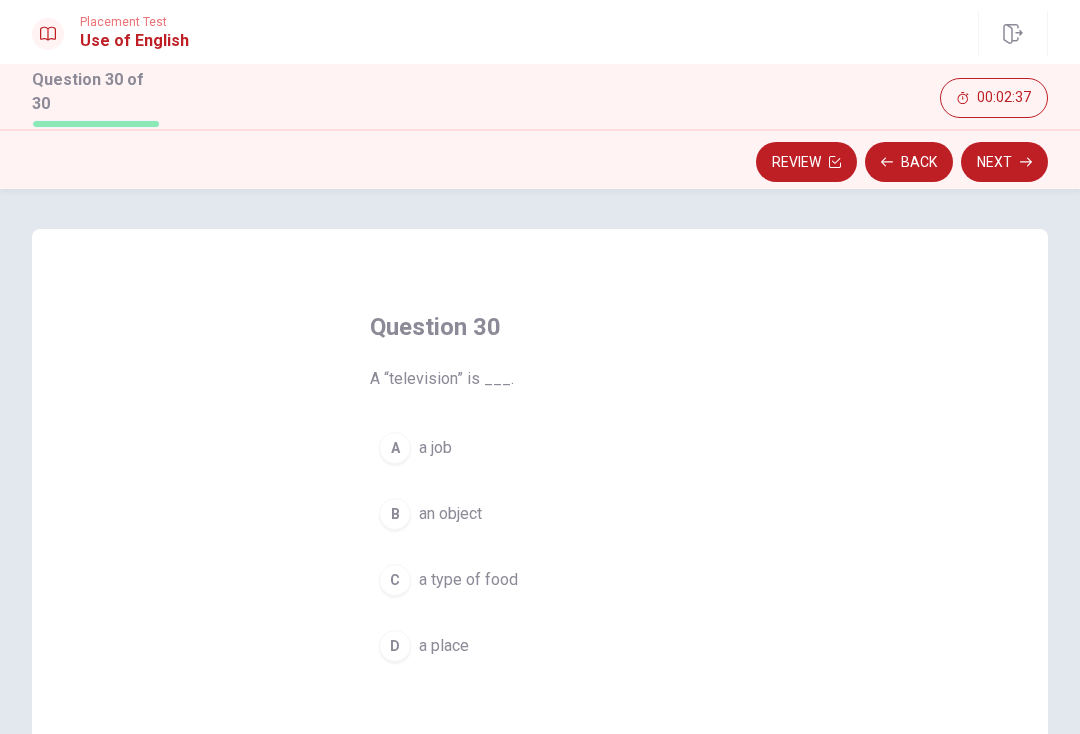 click on "an object" at bounding box center (450, 514) 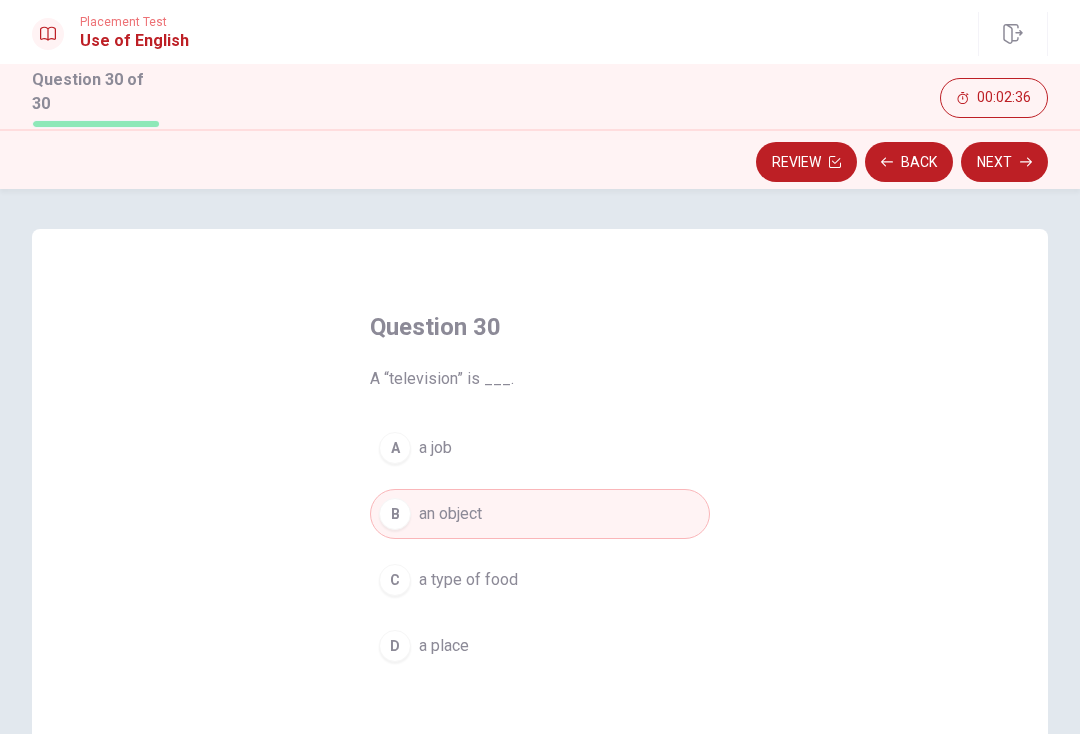 click on "Next" at bounding box center (1004, 162) 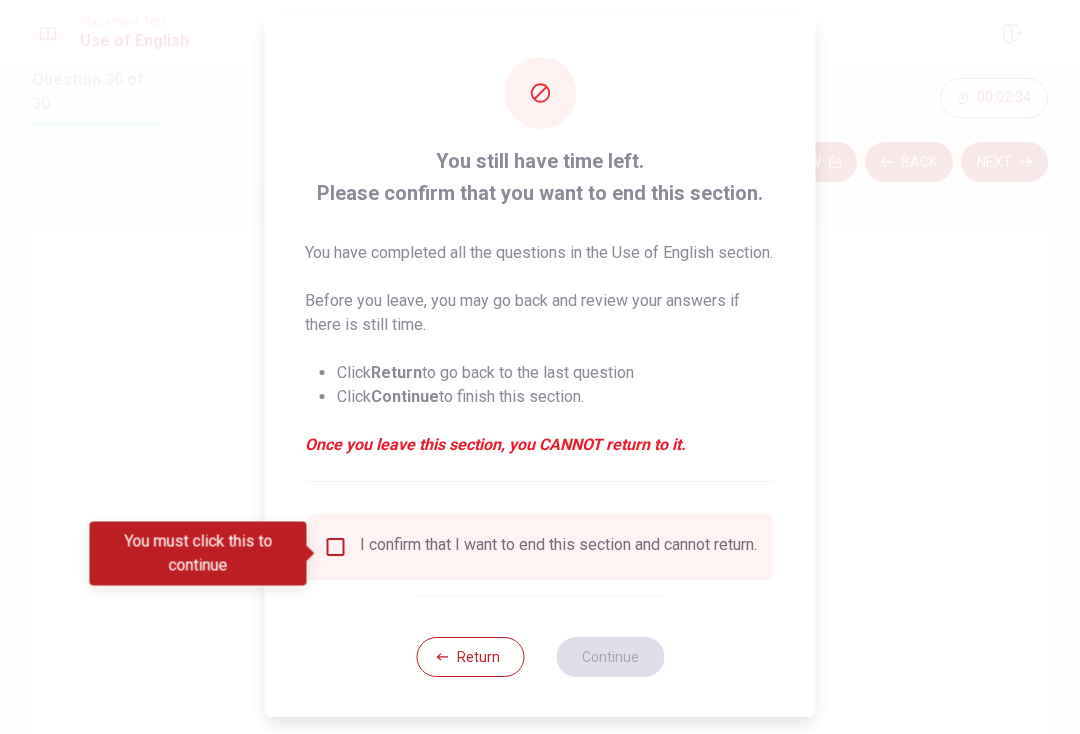 click at bounding box center [336, 547] 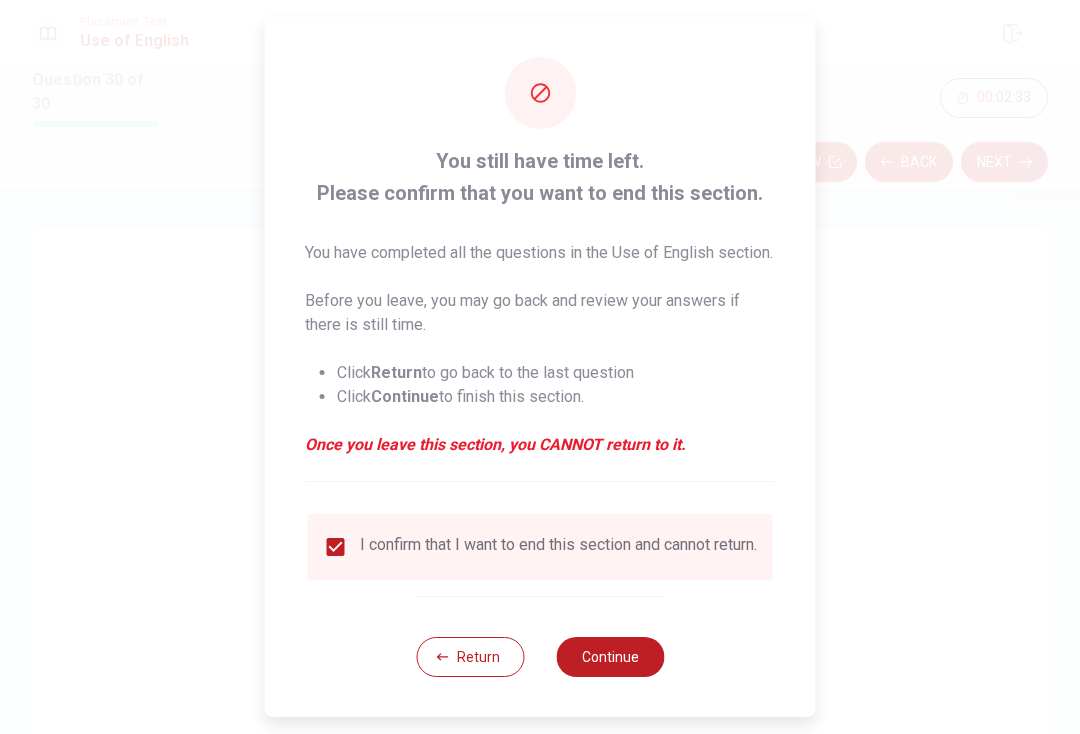 click on "Continue" at bounding box center (610, 657) 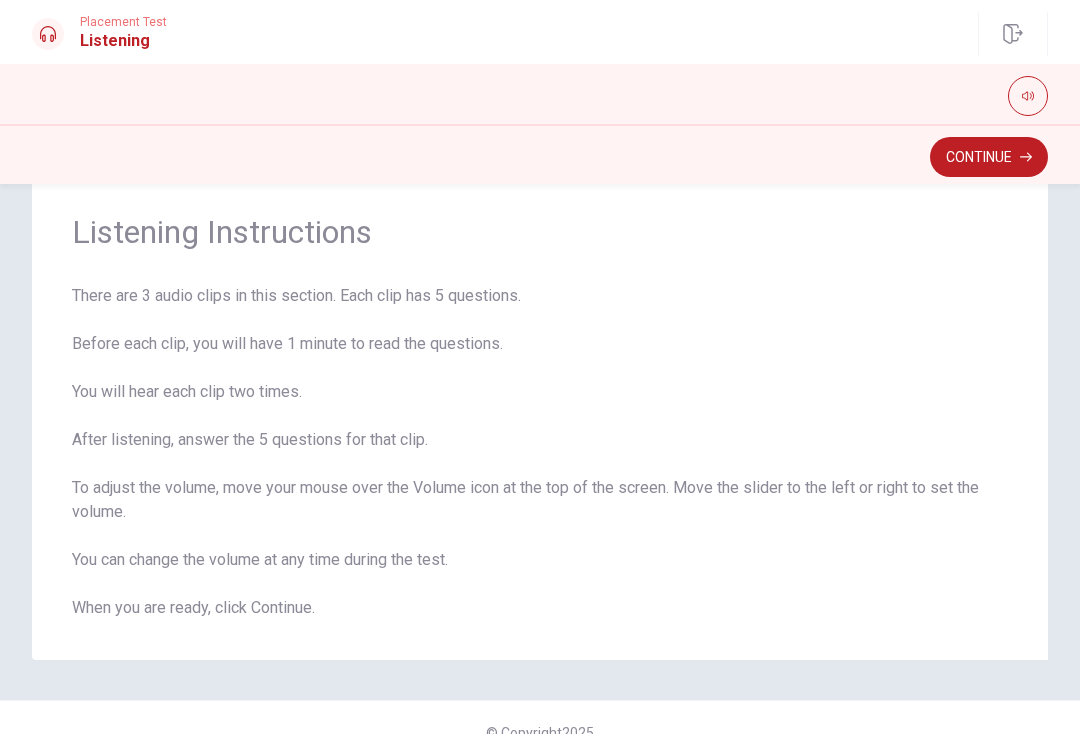 scroll, scrollTop: 50, scrollLeft: 0, axis: vertical 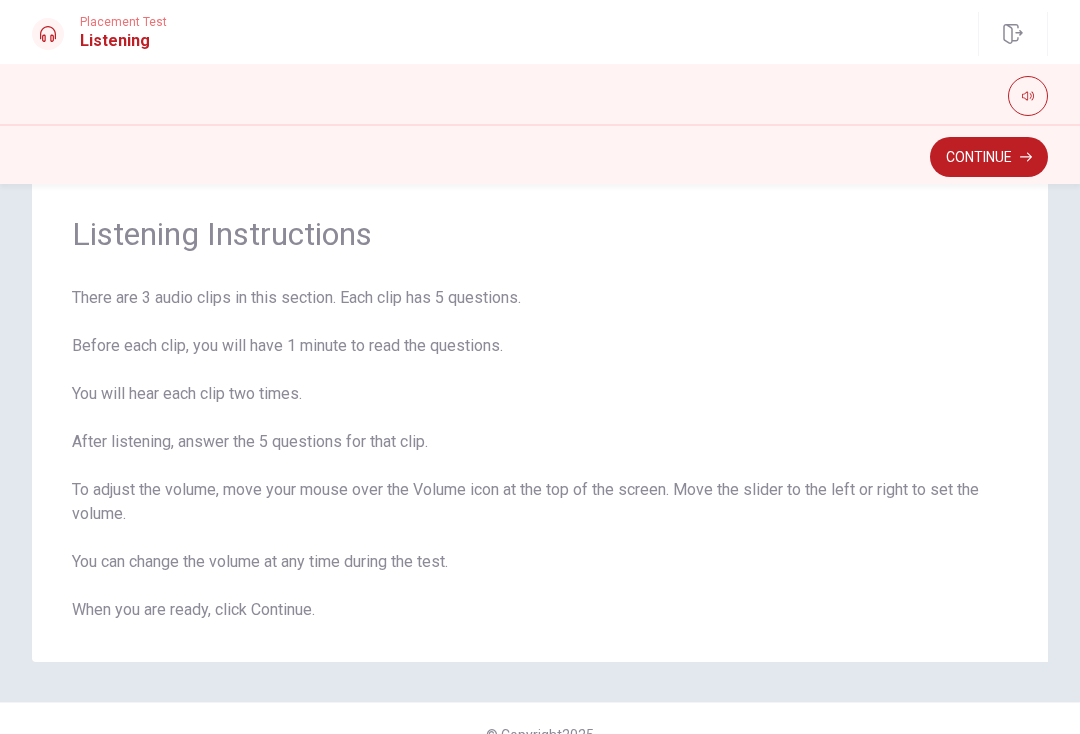 click on "Continue" at bounding box center [989, 157] 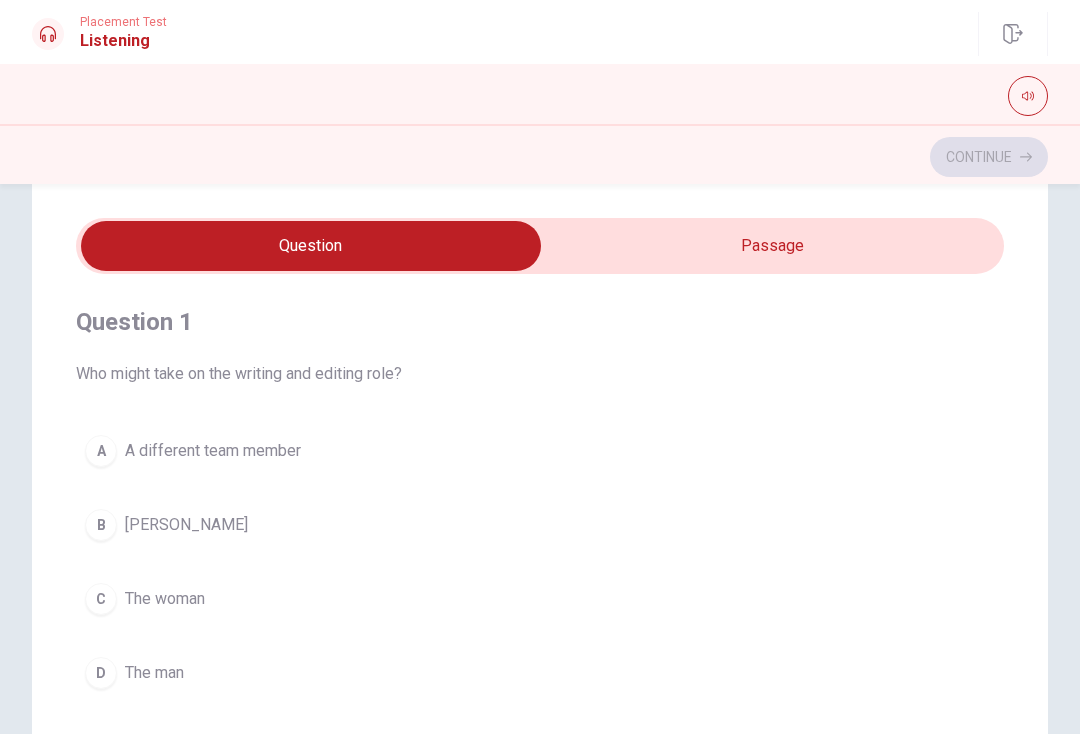 scroll, scrollTop: 0, scrollLeft: 0, axis: both 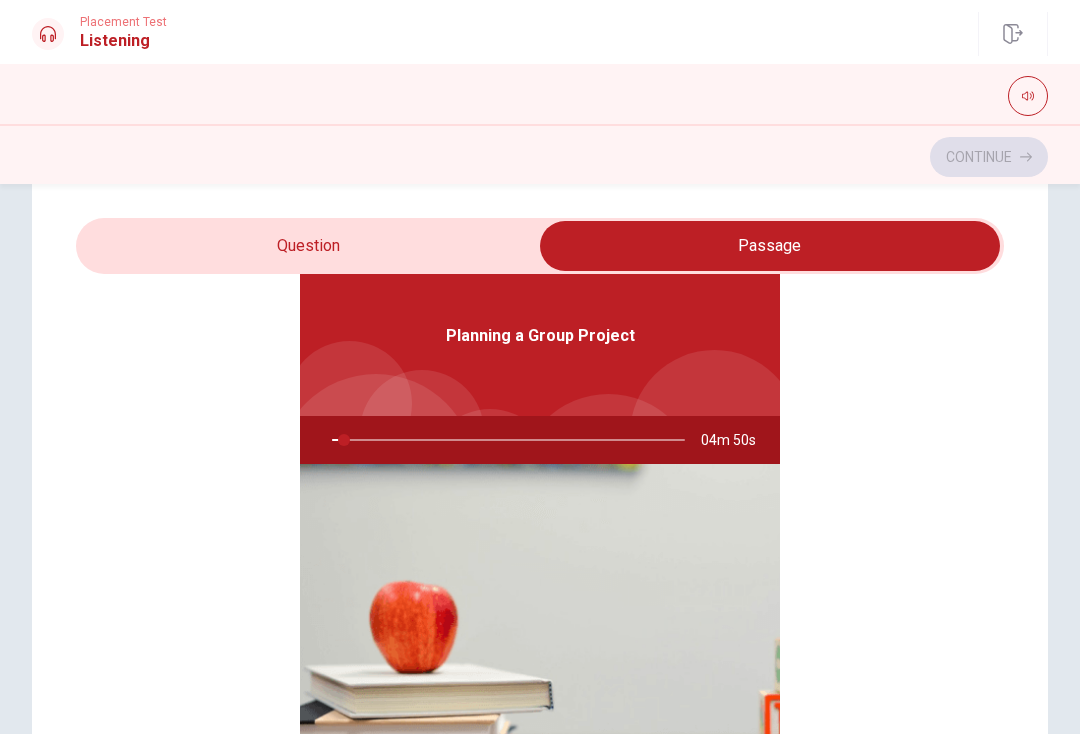 type on "4" 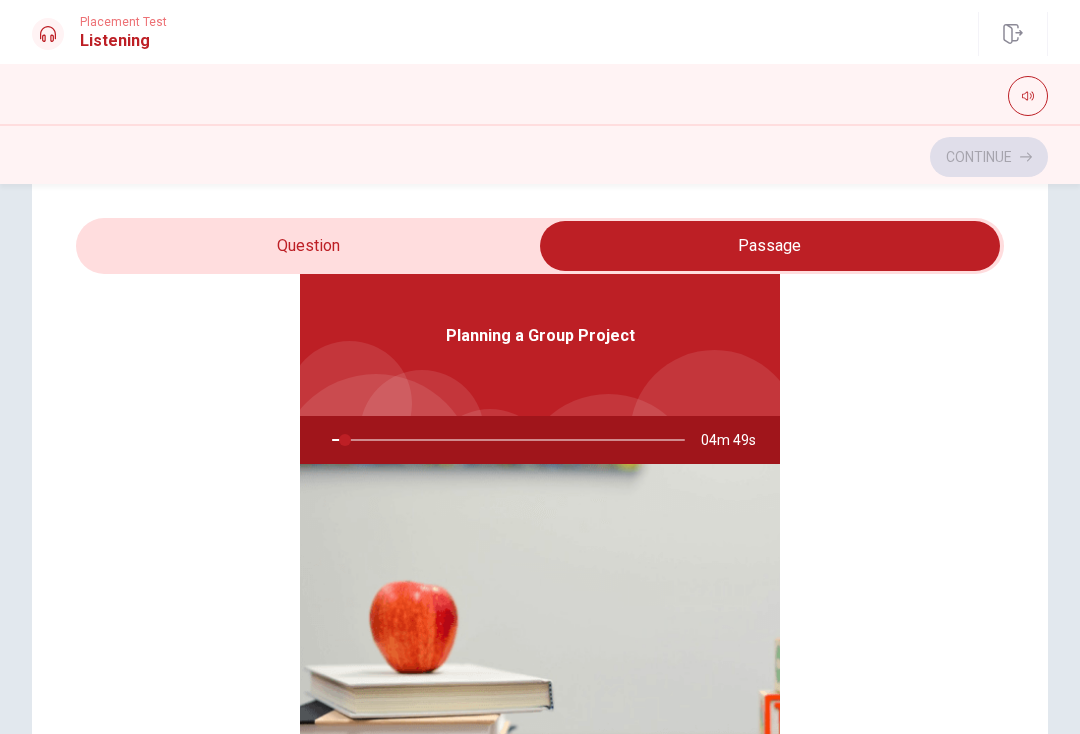 scroll, scrollTop: 112, scrollLeft: 0, axis: vertical 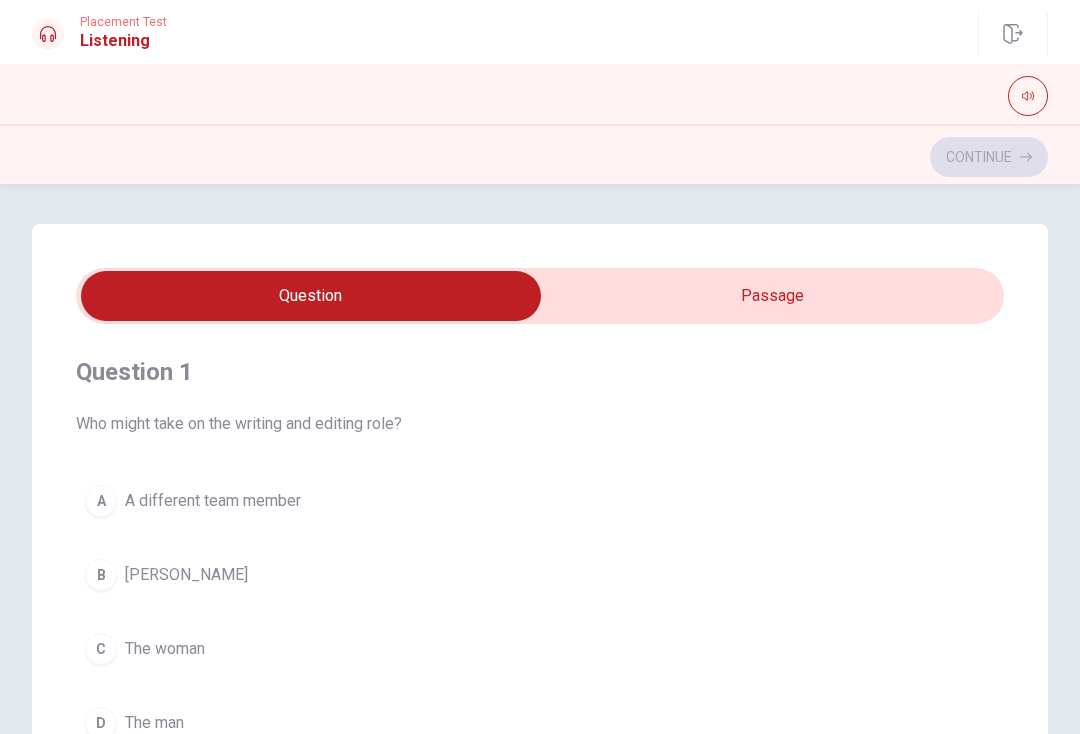 click at bounding box center (311, 296) 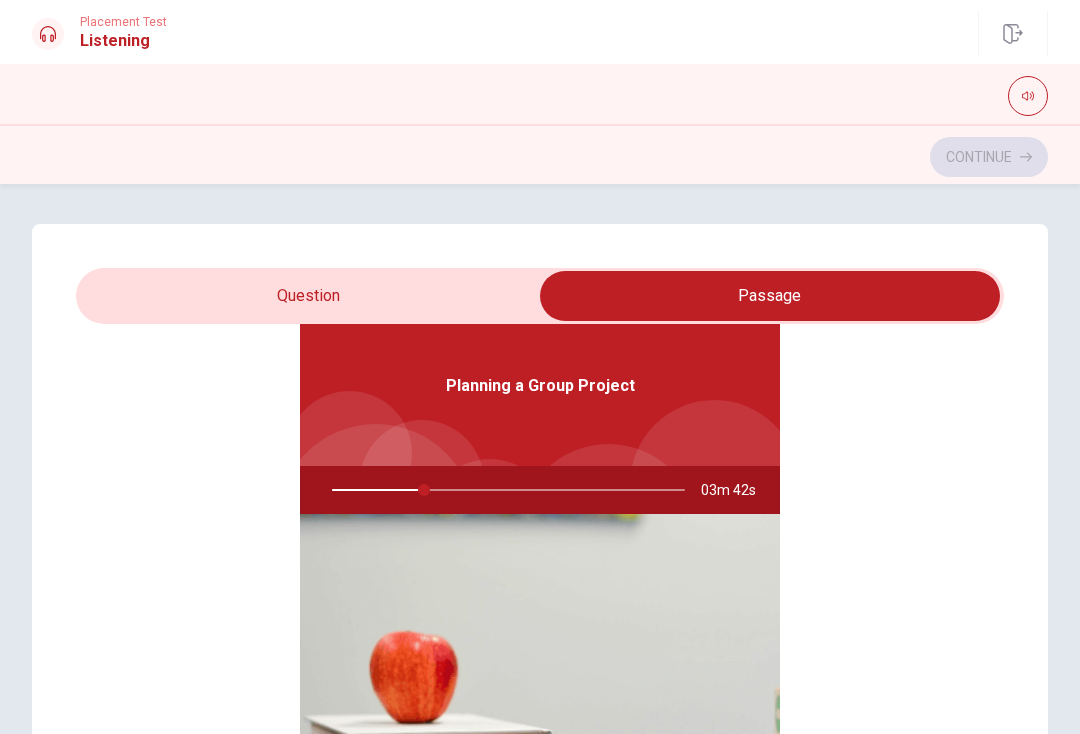 type on "26" 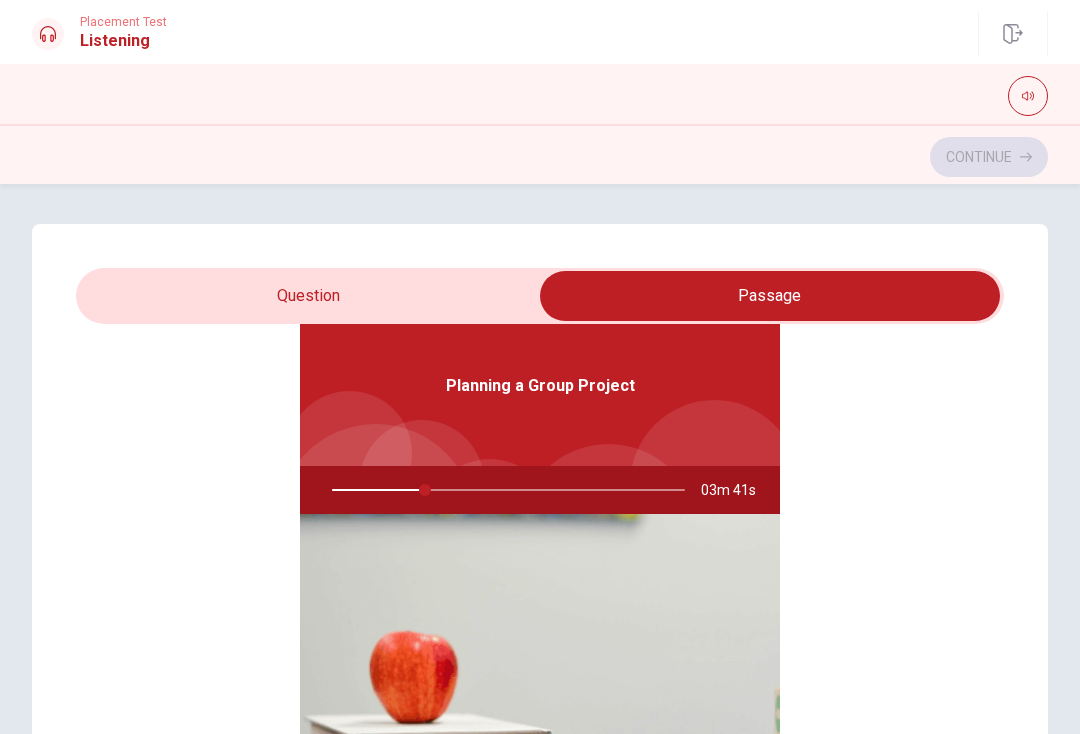 scroll, scrollTop: 112, scrollLeft: 0, axis: vertical 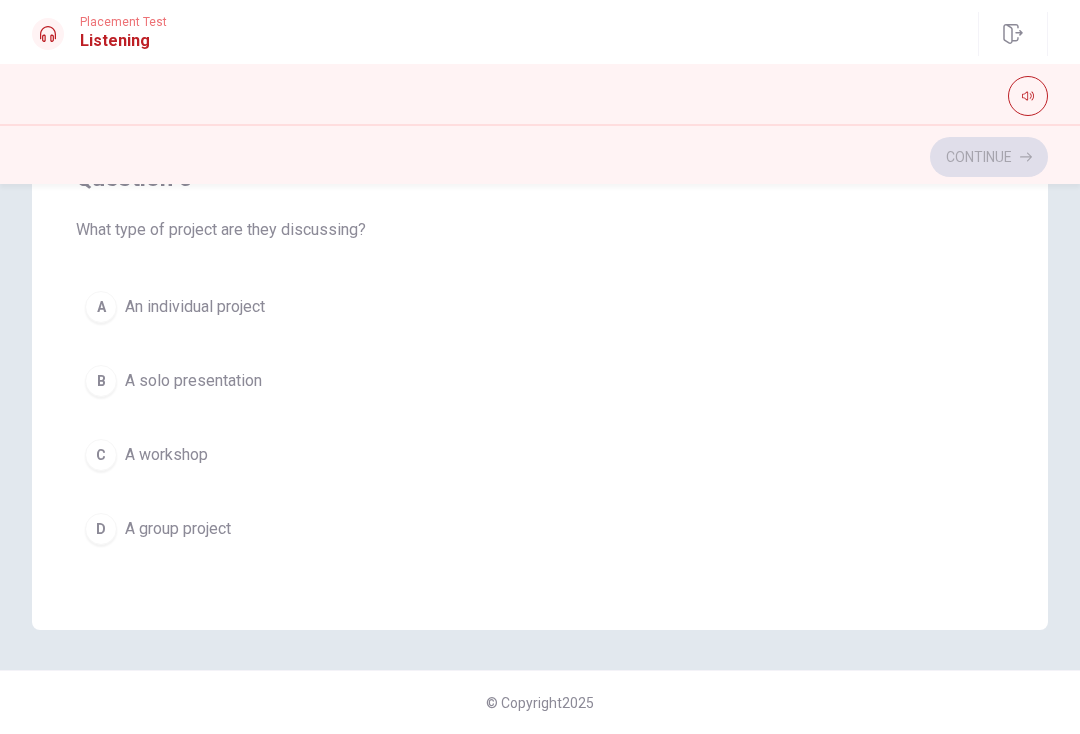 click on "D A group project" at bounding box center (540, 529) 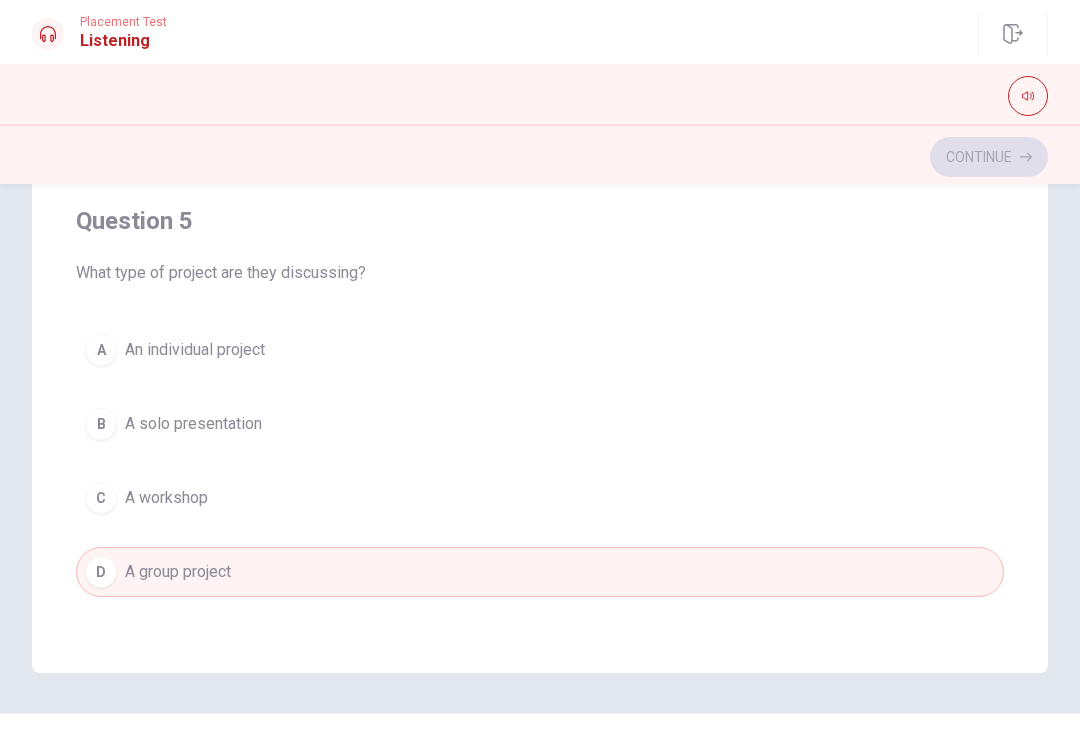scroll, scrollTop: 341, scrollLeft: 0, axis: vertical 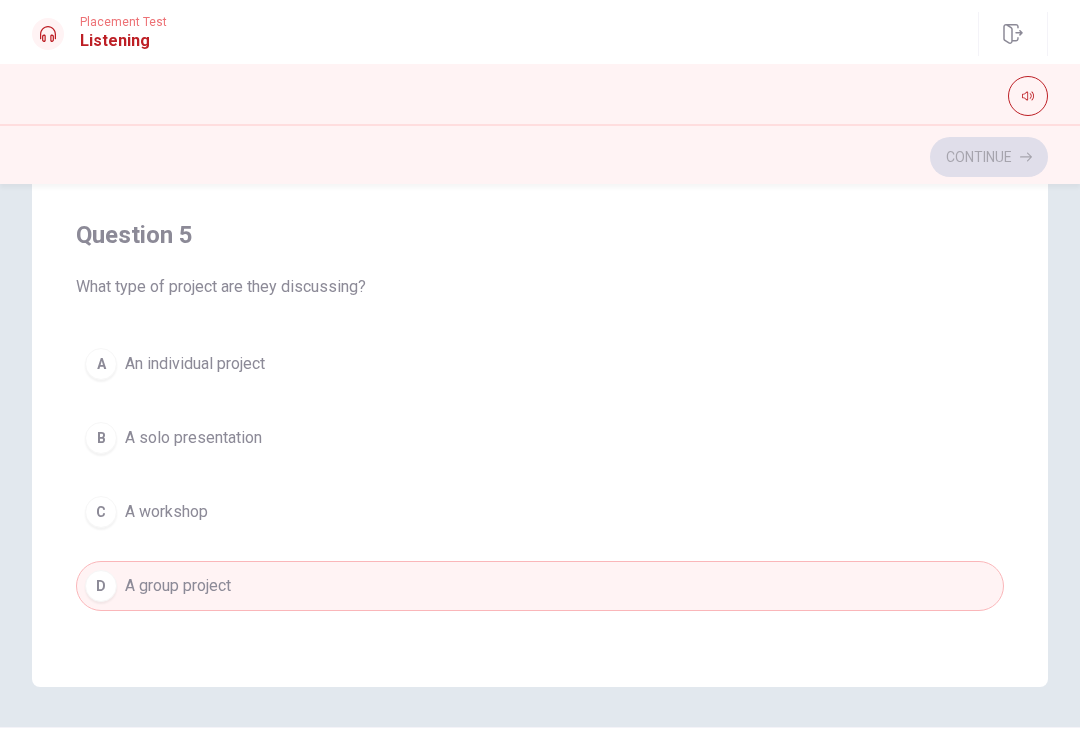 click on "D A group project" at bounding box center (540, 586) 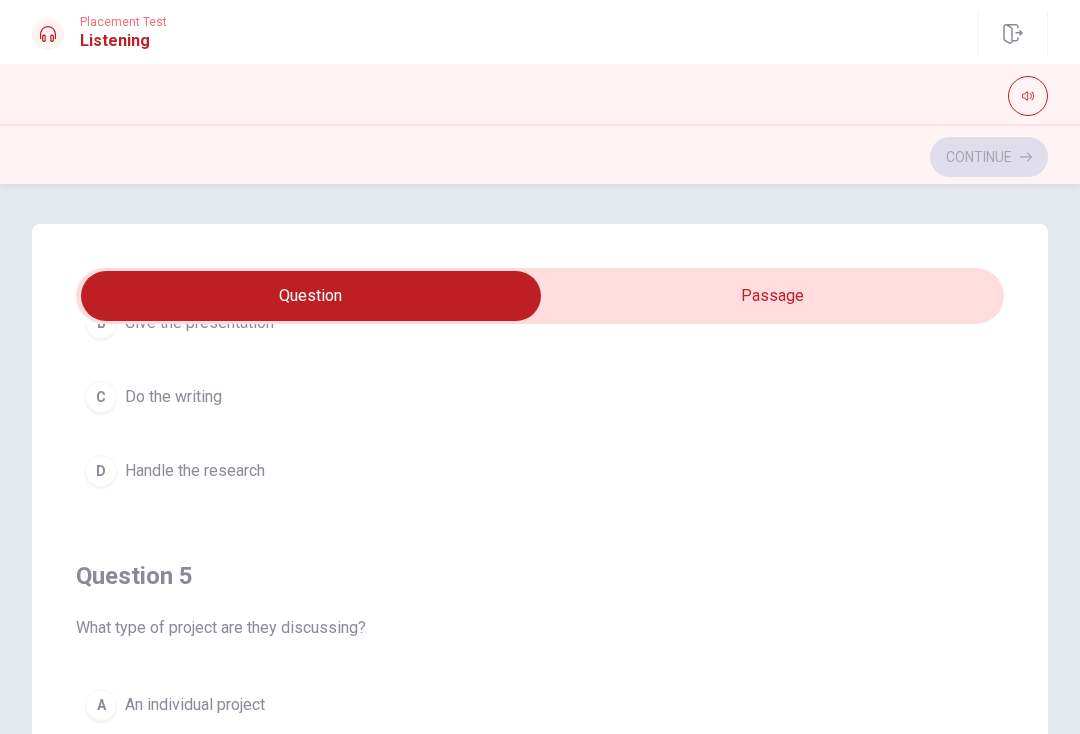 scroll, scrollTop: 0, scrollLeft: 0, axis: both 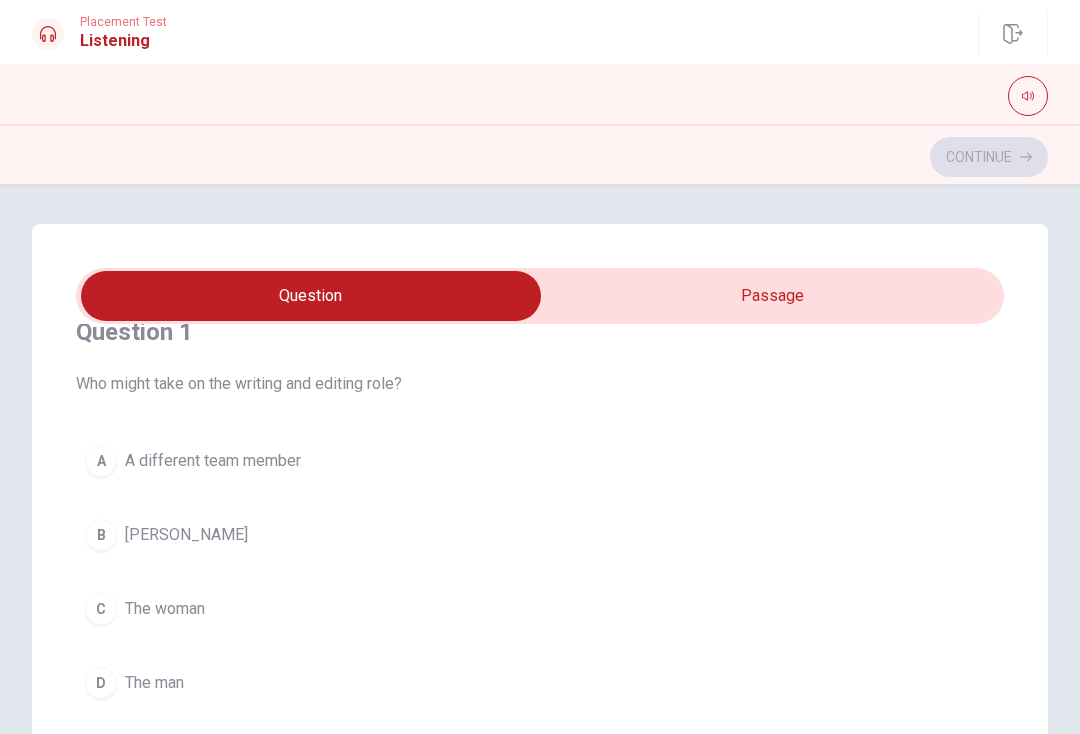click on "B" at bounding box center (101, 535) 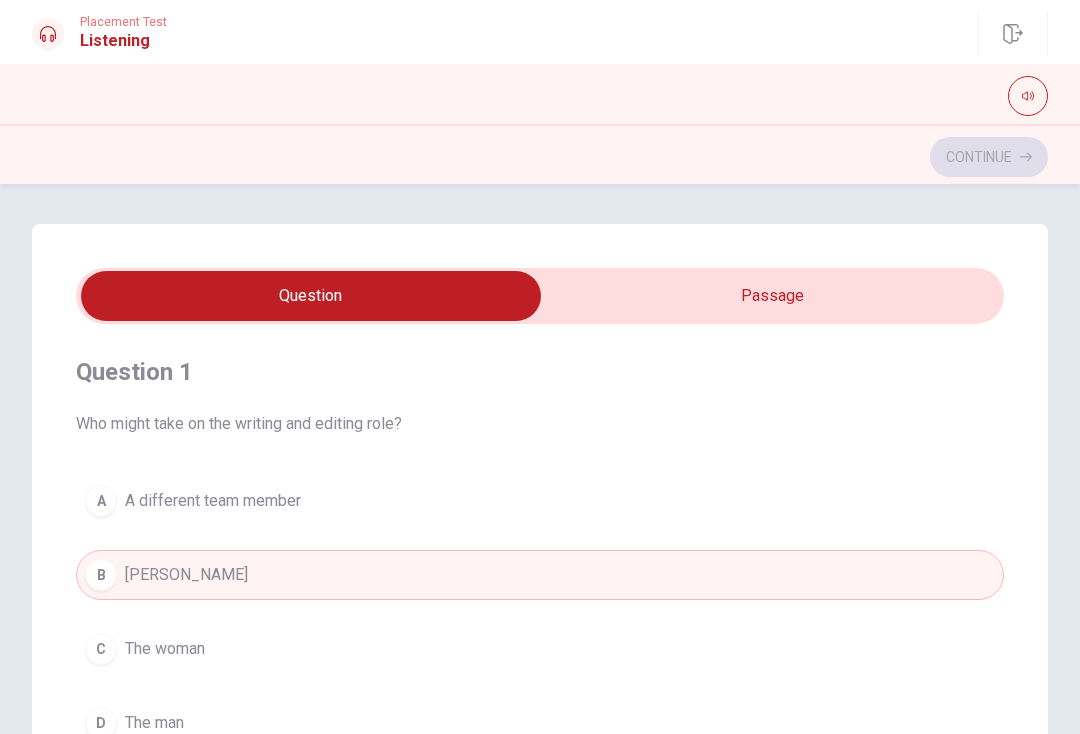 scroll, scrollTop: -4, scrollLeft: 0, axis: vertical 